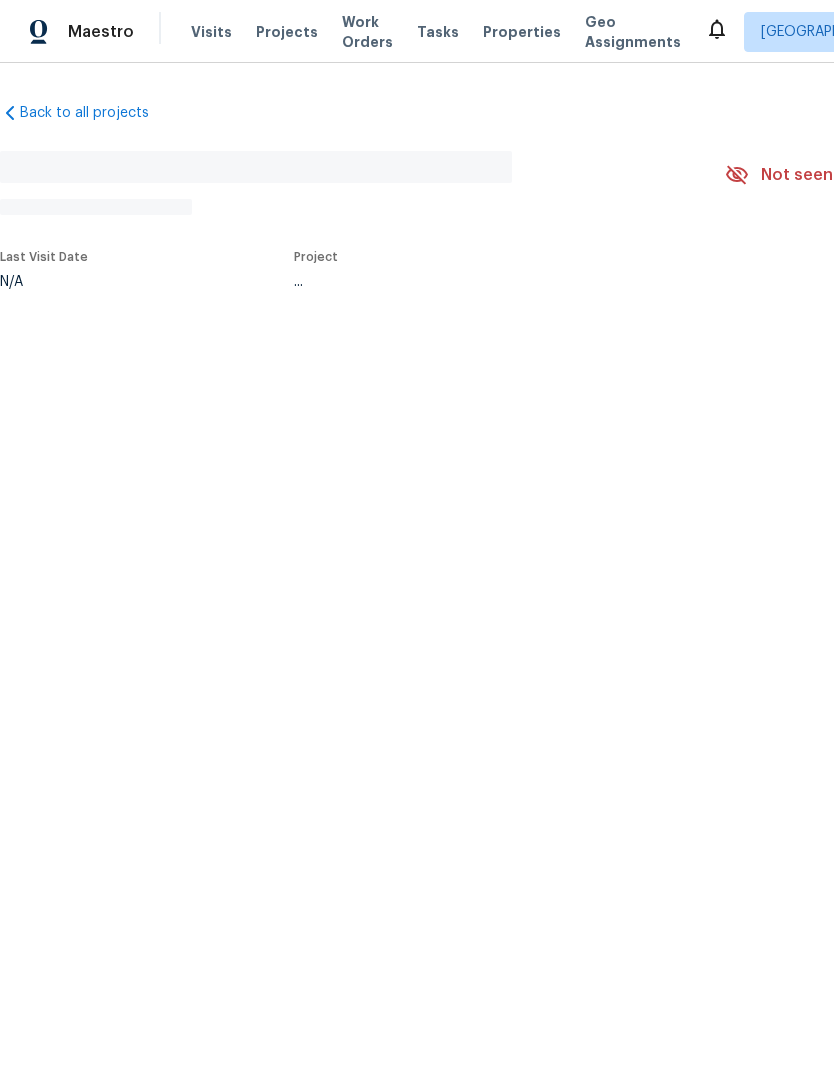 scroll, scrollTop: 0, scrollLeft: 0, axis: both 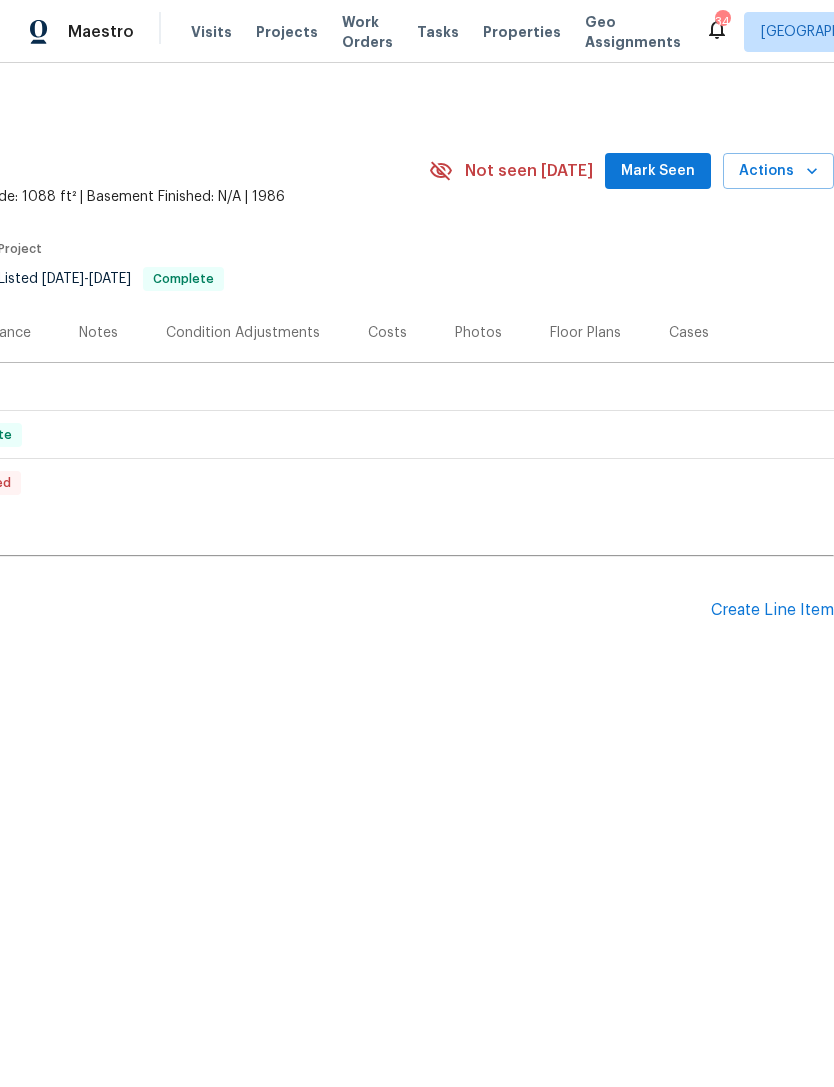 click on "Create Line Item" at bounding box center (772, 610) 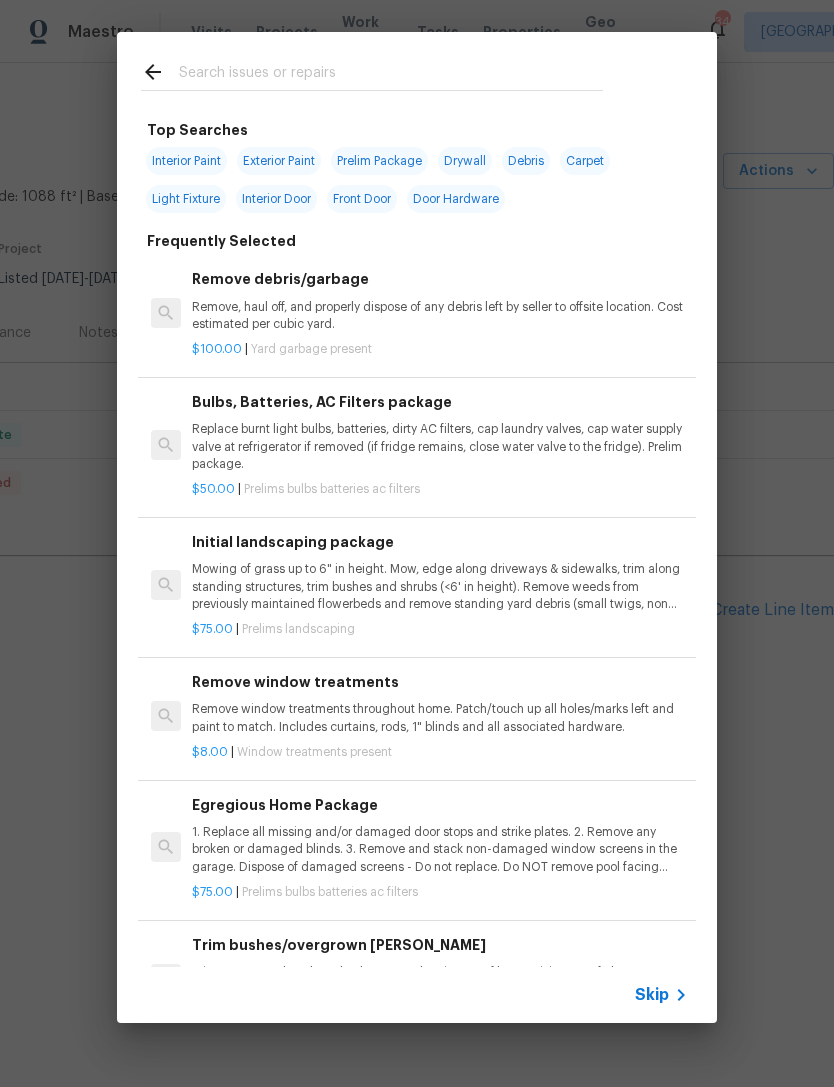 click at bounding box center [391, 75] 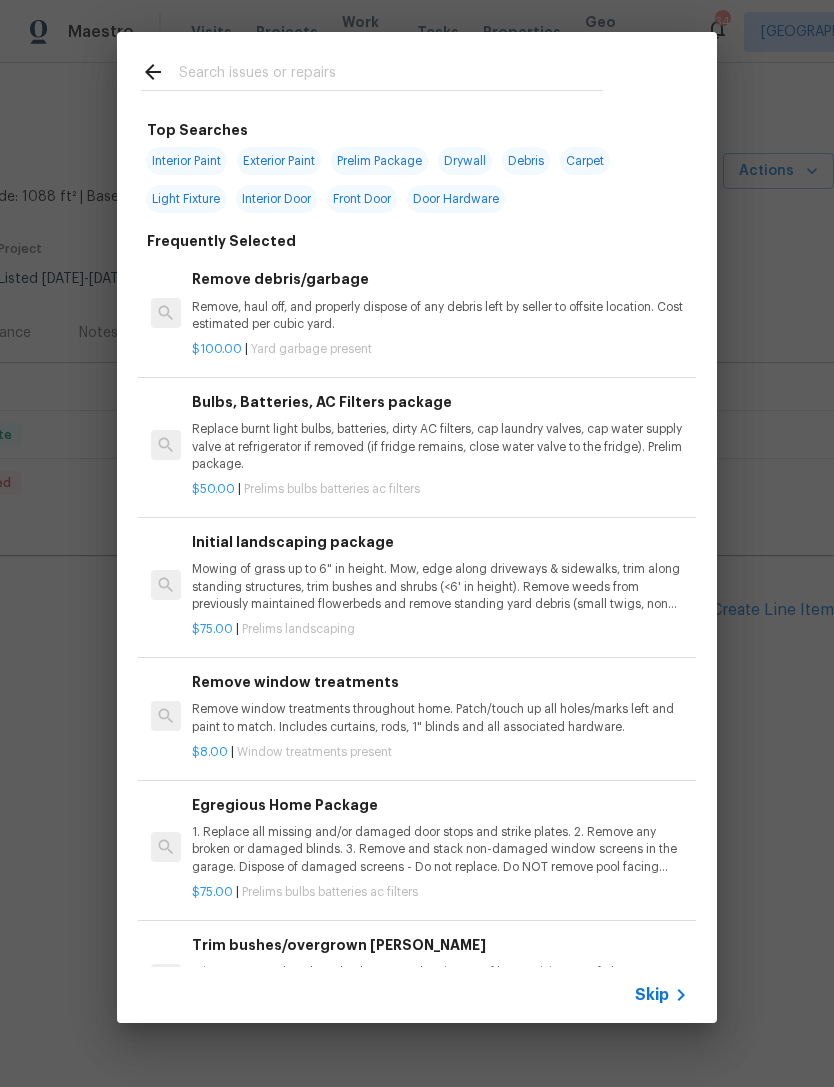 type on "F" 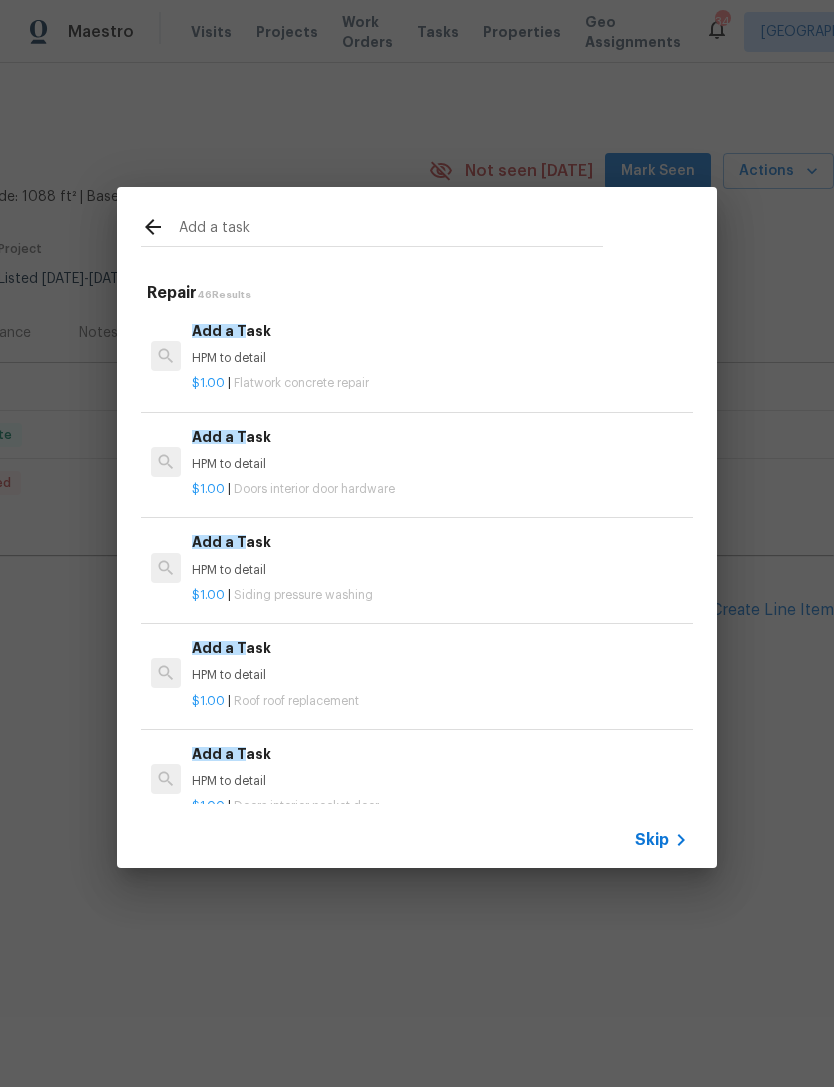 type on "Add a task" 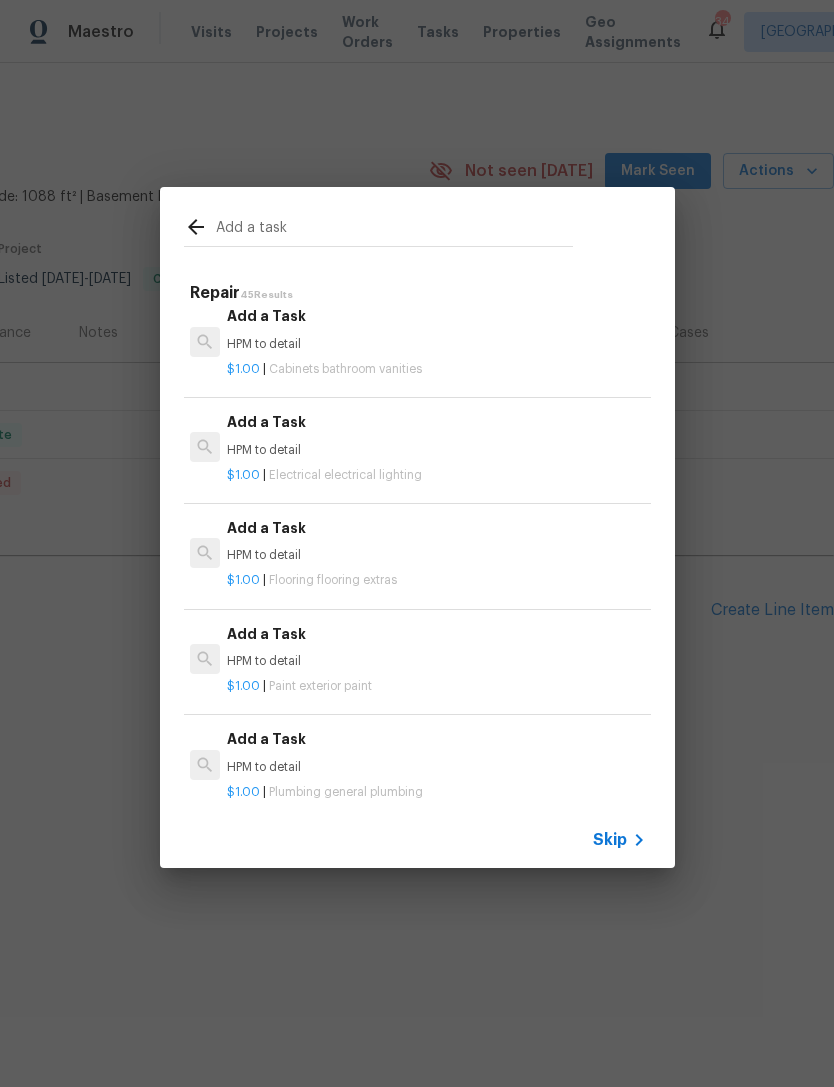 scroll, scrollTop: 2656, scrollLeft: 0, axis: vertical 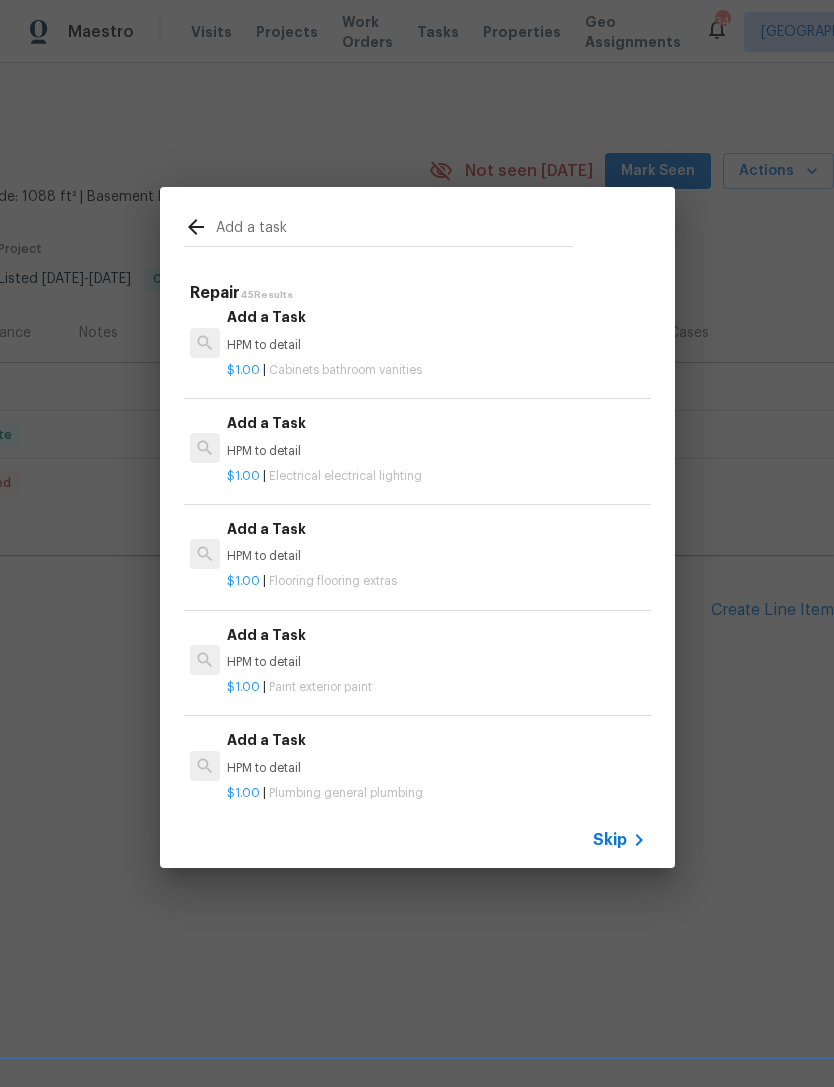 click on "$1.00   |   Flooring flooring extras" at bounding box center (436, 577) 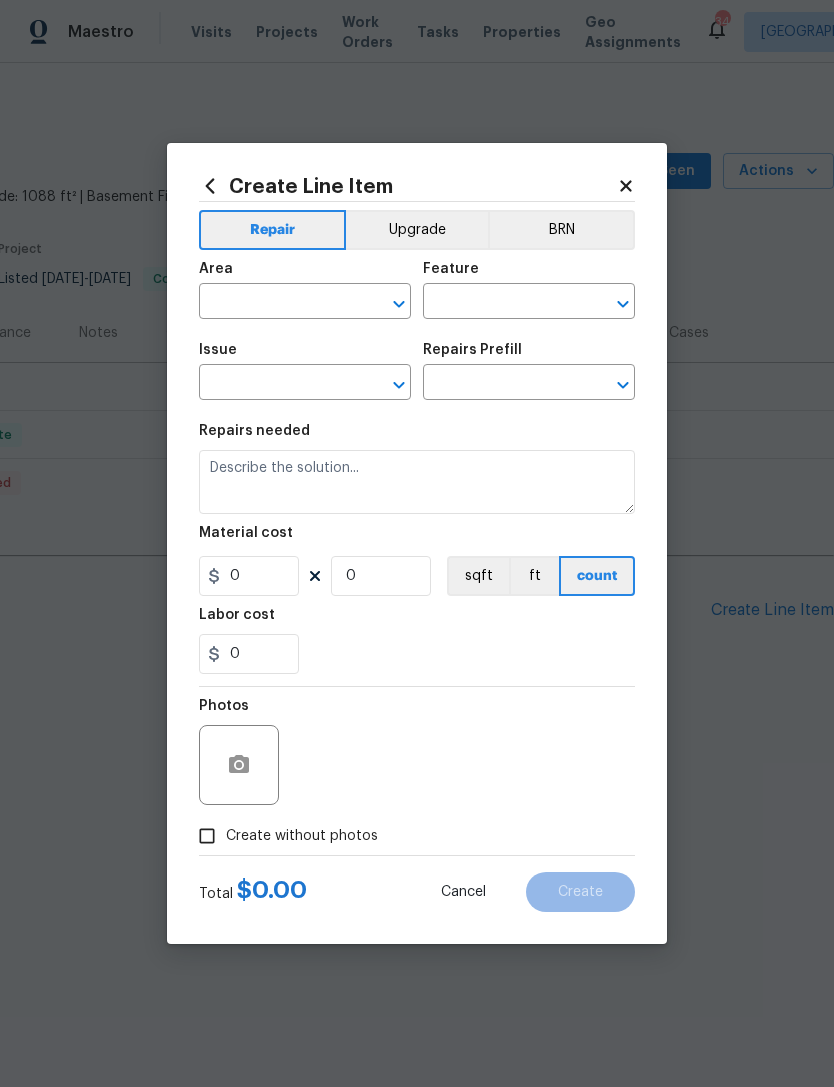 type on "Overall Flooring" 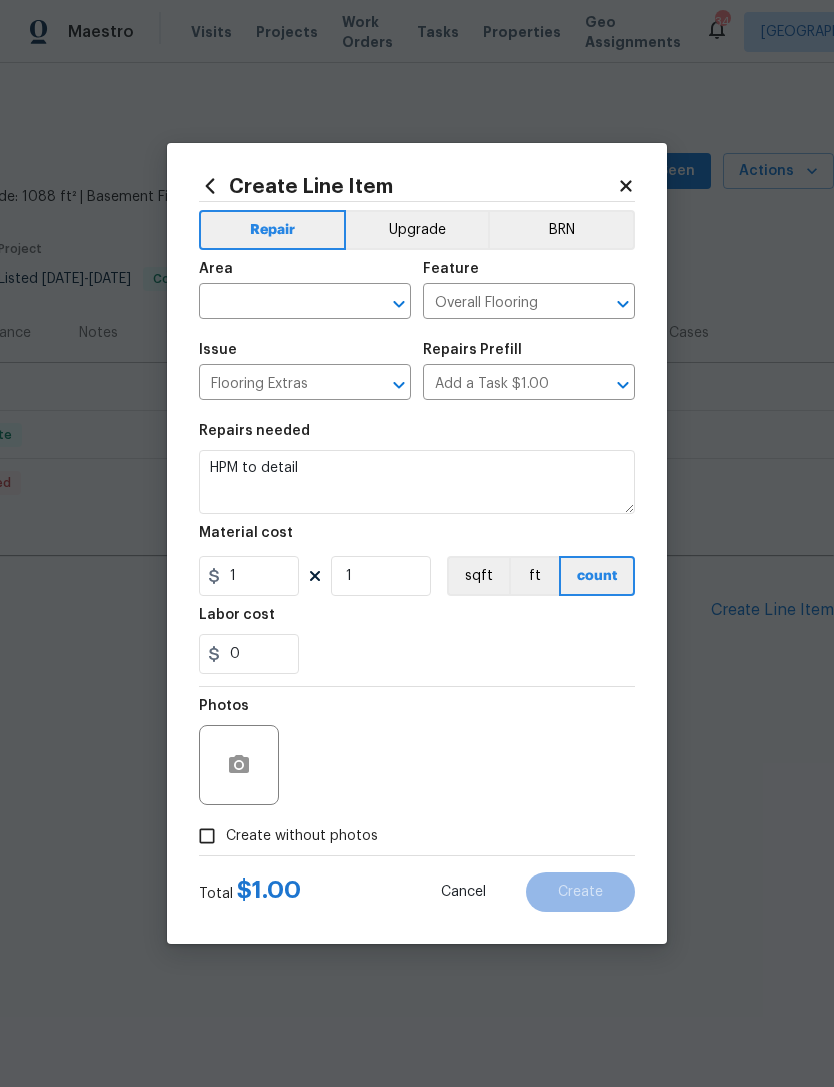 click 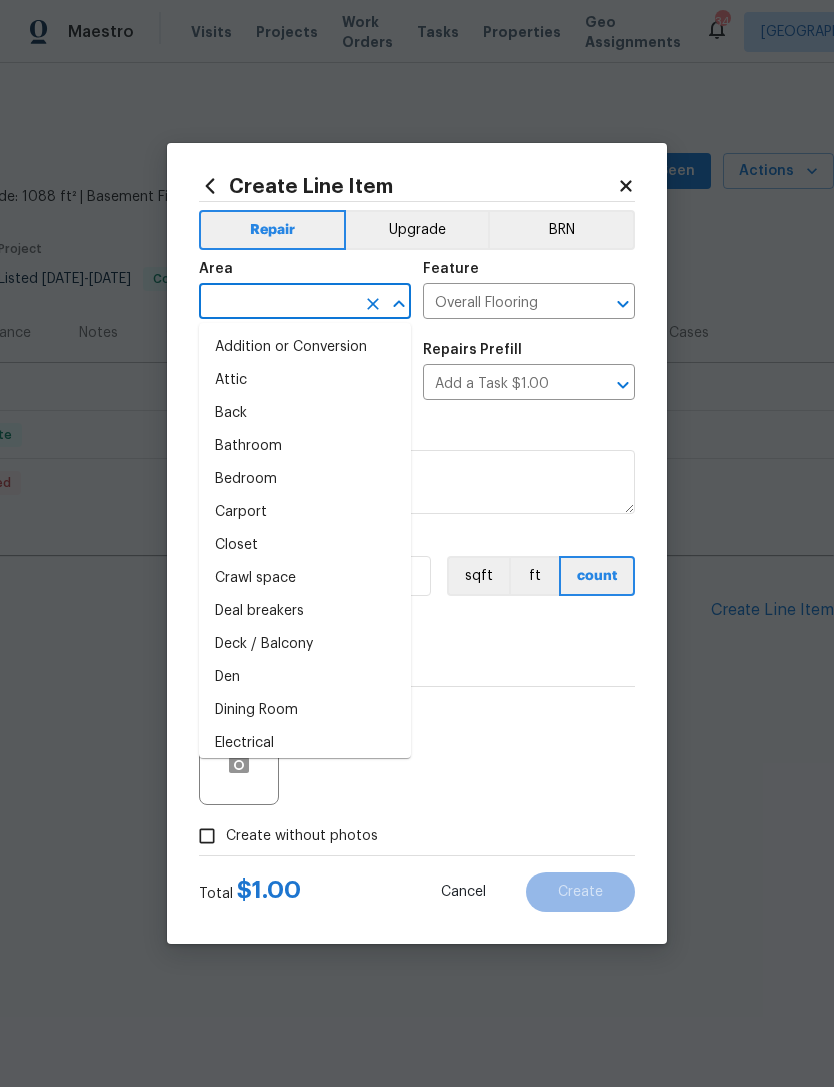 scroll, scrollTop: 0, scrollLeft: 0, axis: both 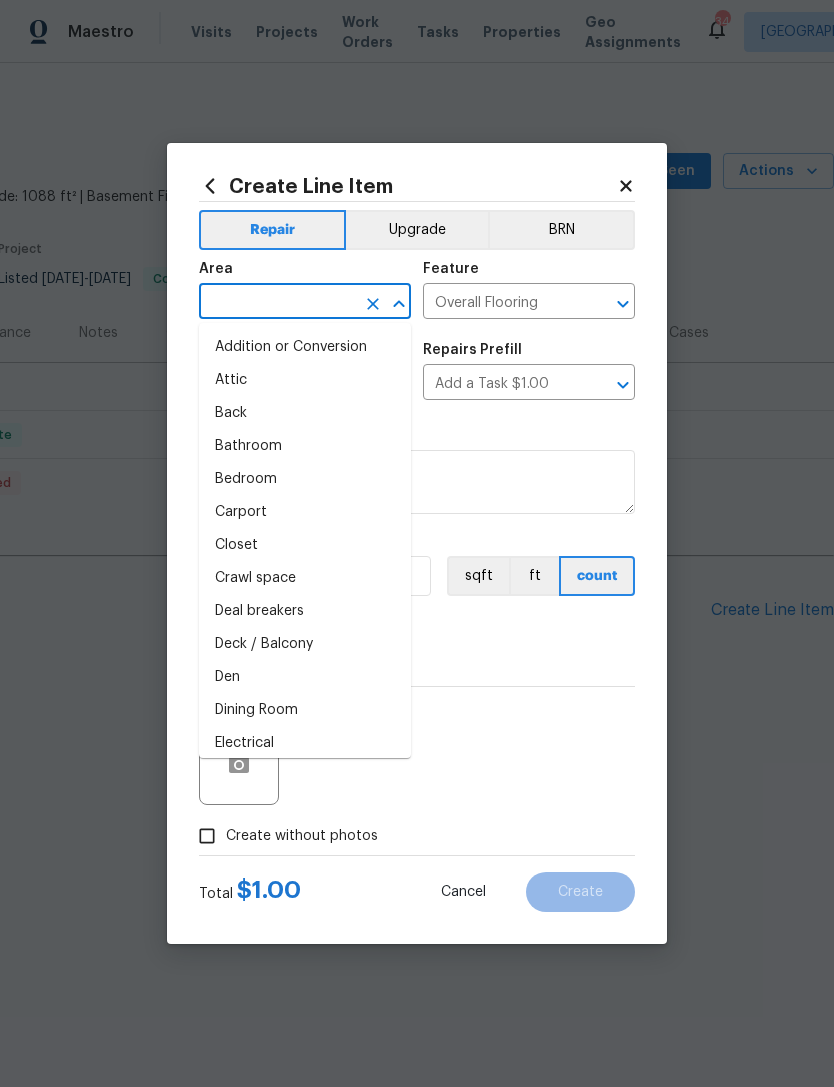 click at bounding box center (277, 303) 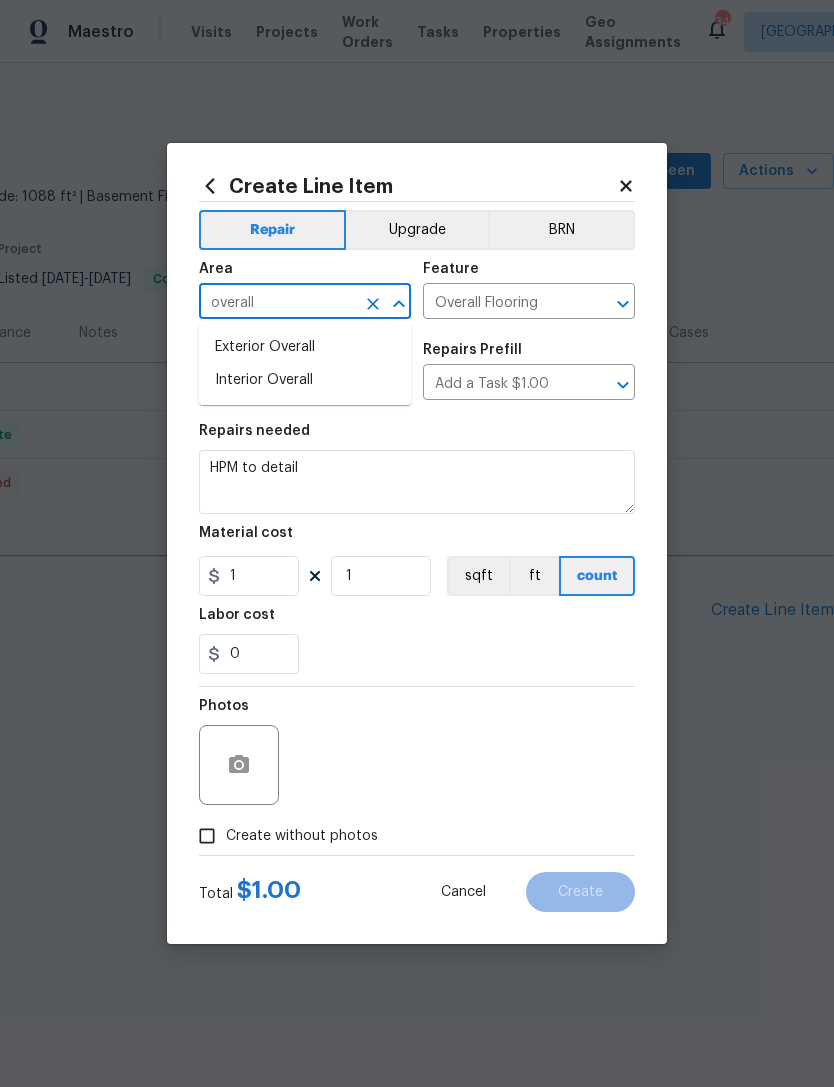 click on "Interior Overall" at bounding box center (305, 380) 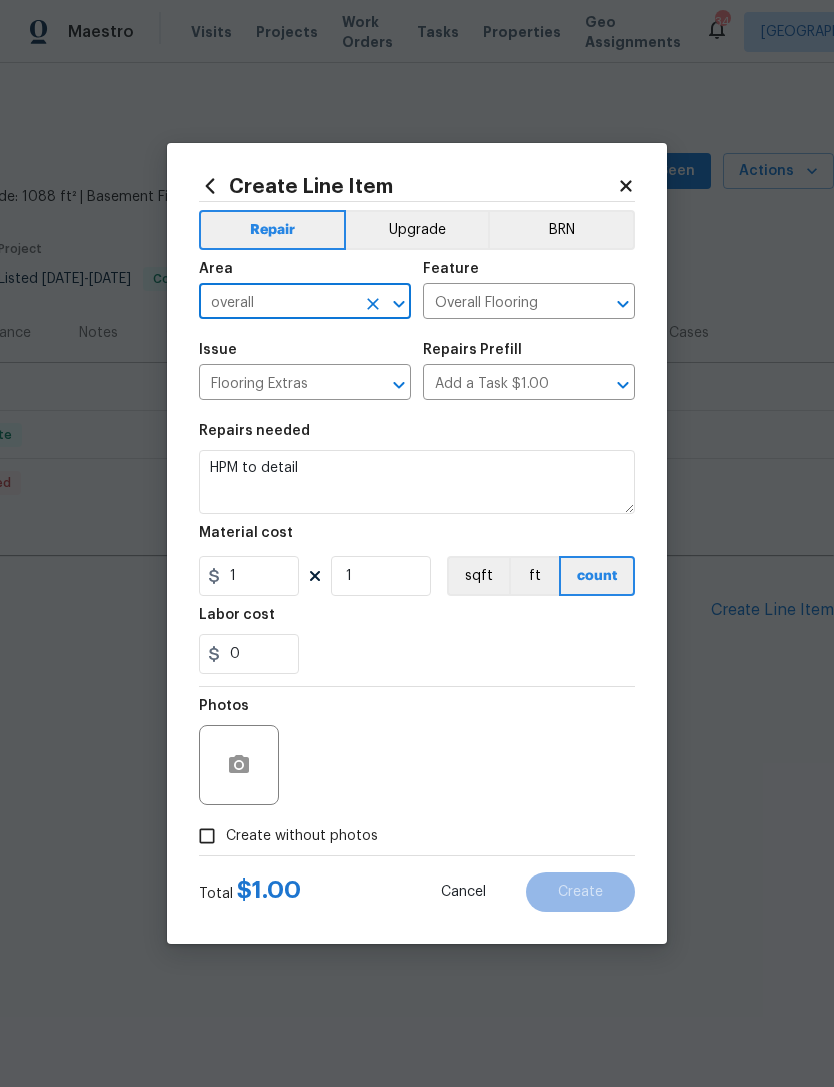 type on "Interior Overall" 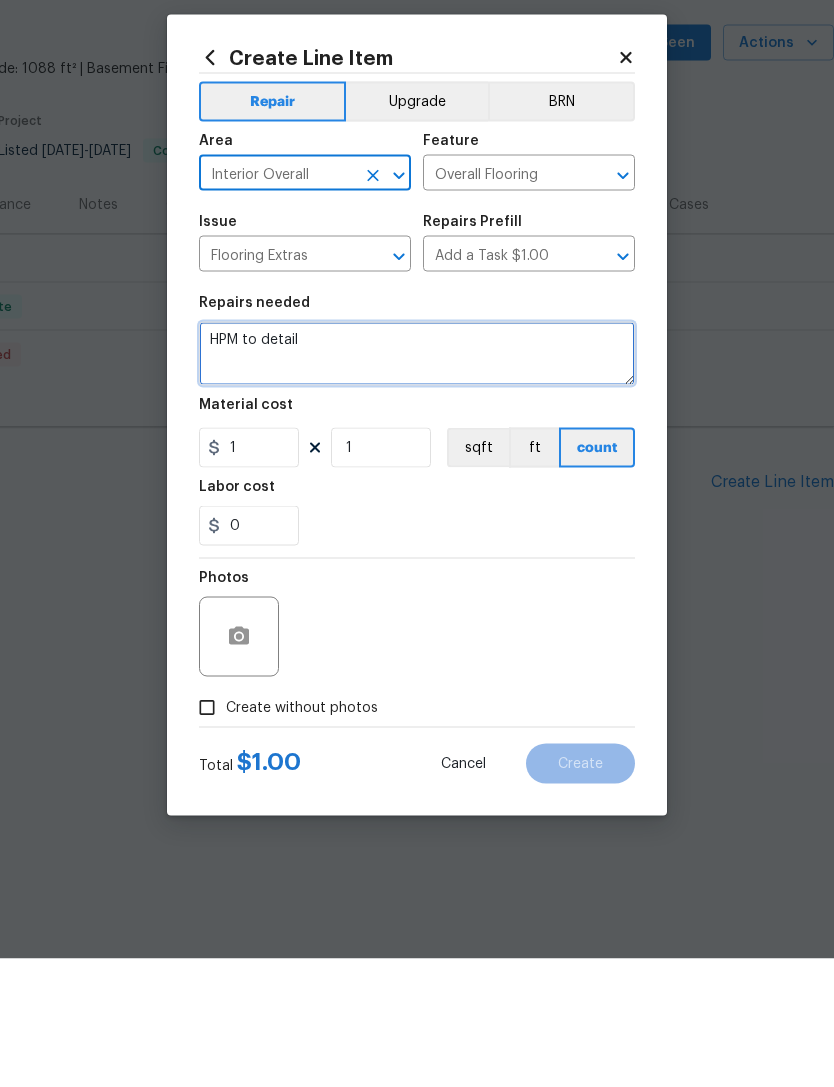 click on "HPM to detail" at bounding box center (417, 482) 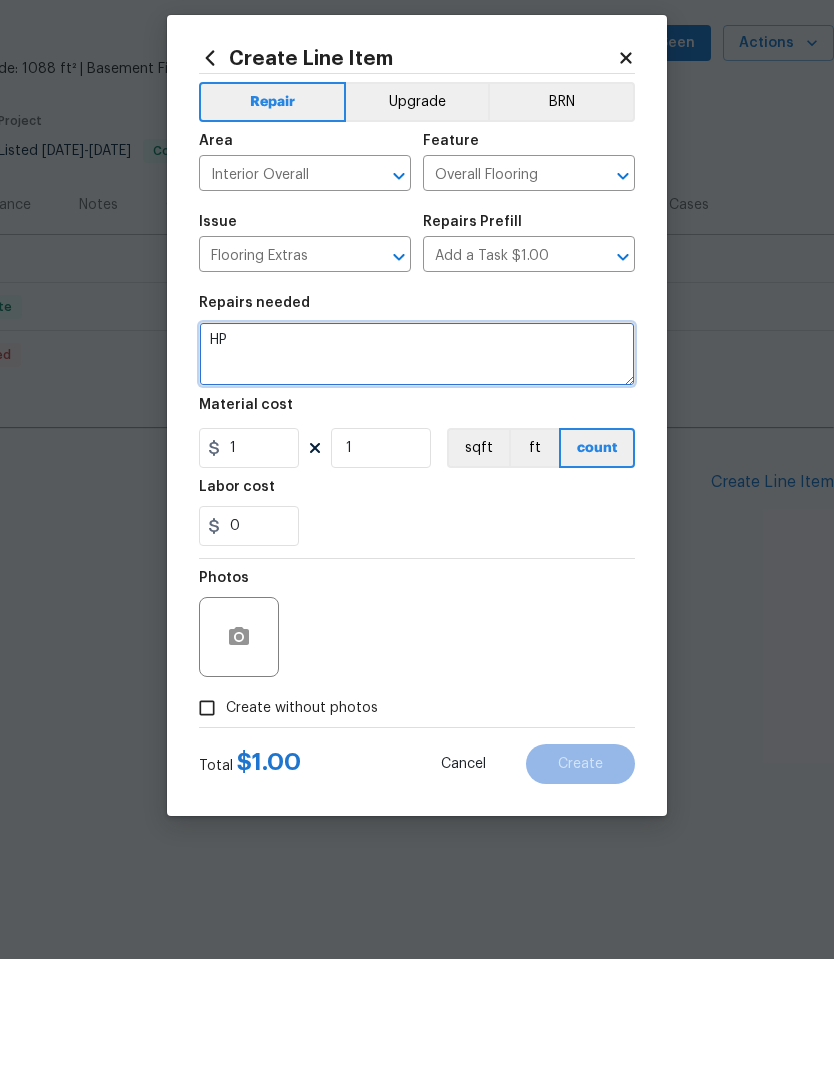 type on "H" 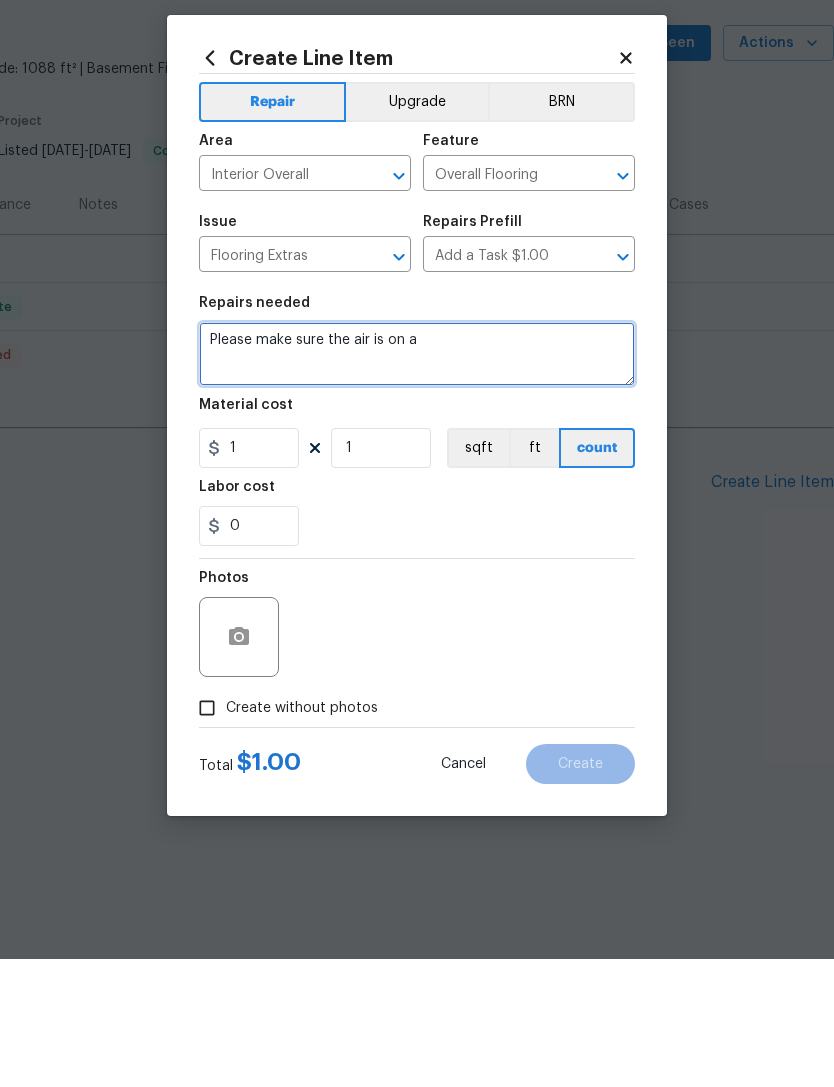 click on "Please make sure the air is on a" at bounding box center [417, 482] 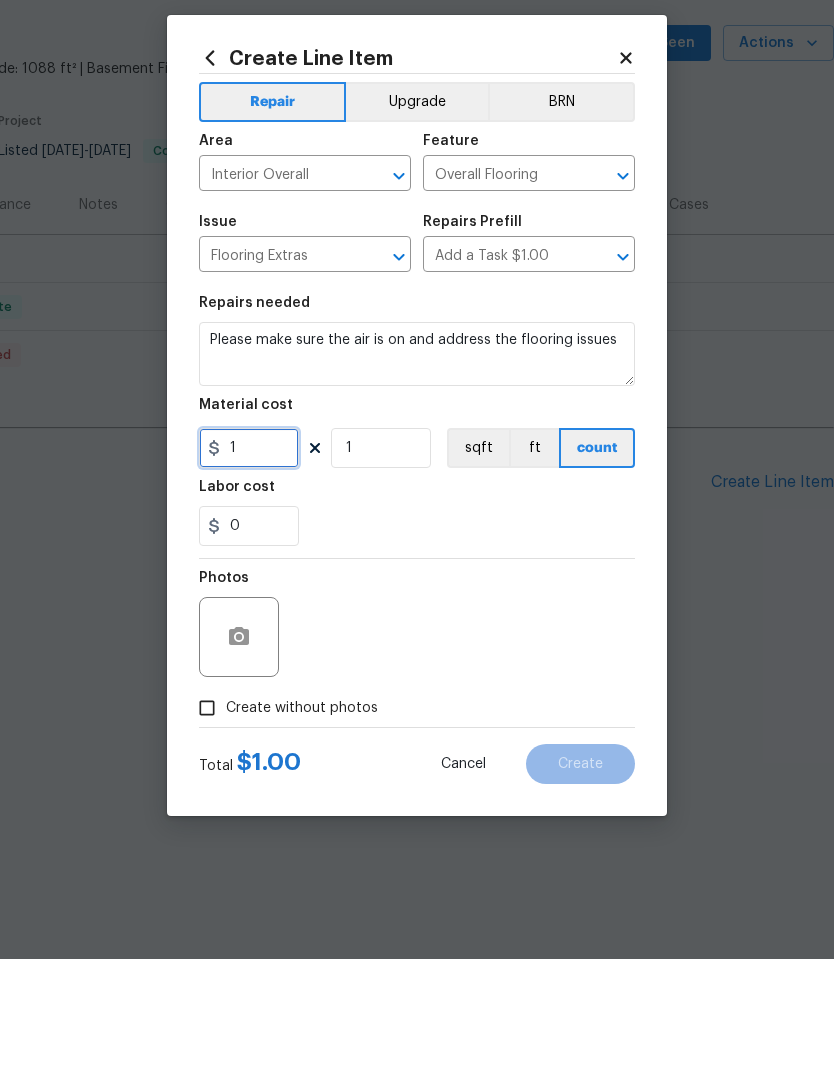 click on "1" at bounding box center [249, 576] 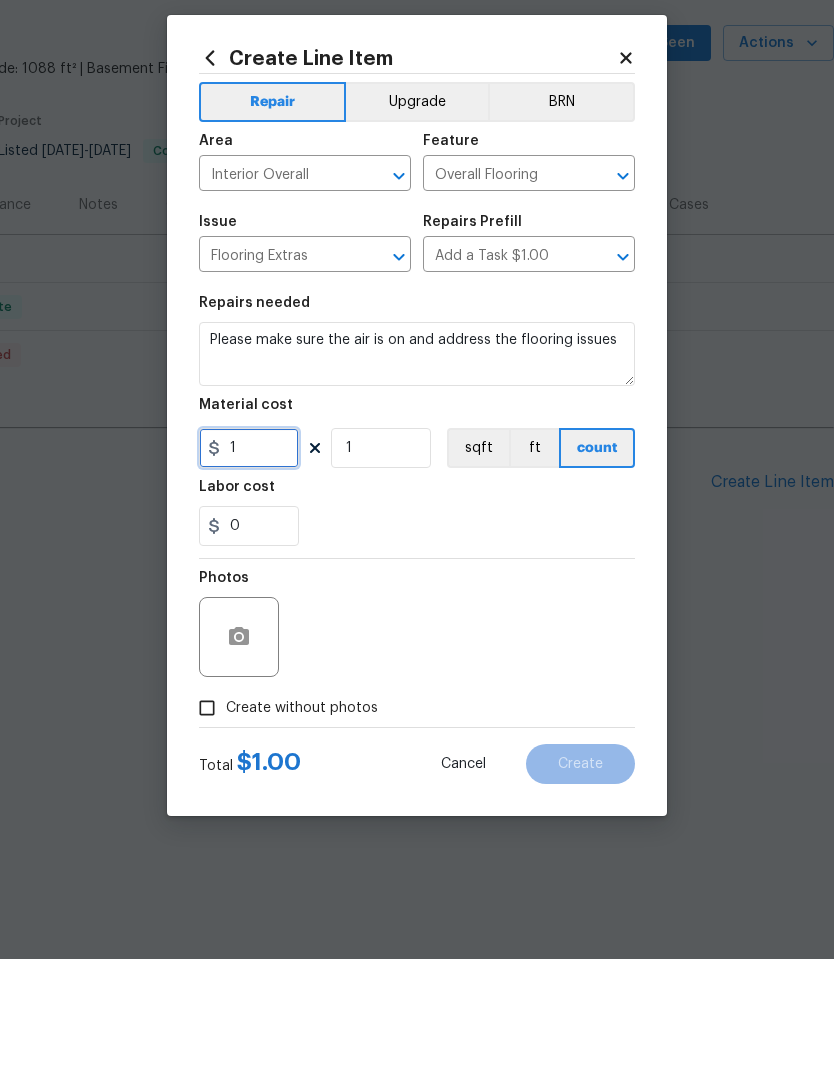 click on "1" at bounding box center (249, 576) 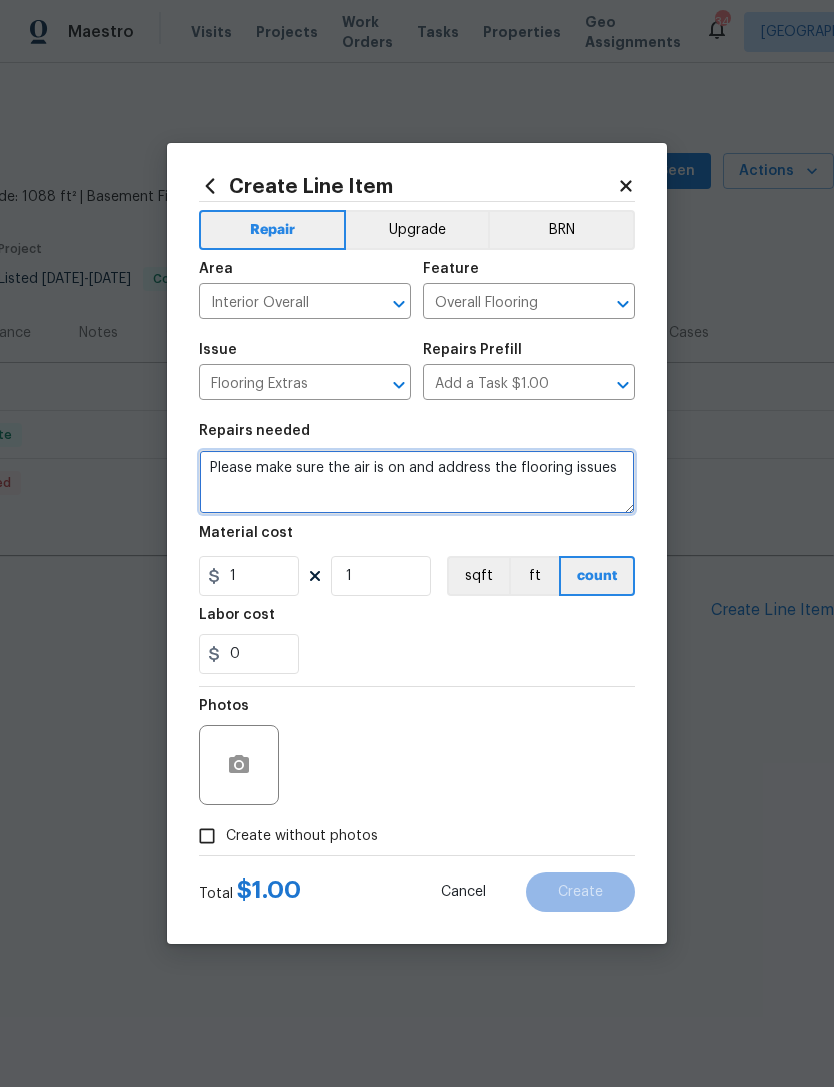 click on "Please make sure the air is on and address the flooring issues" at bounding box center [417, 482] 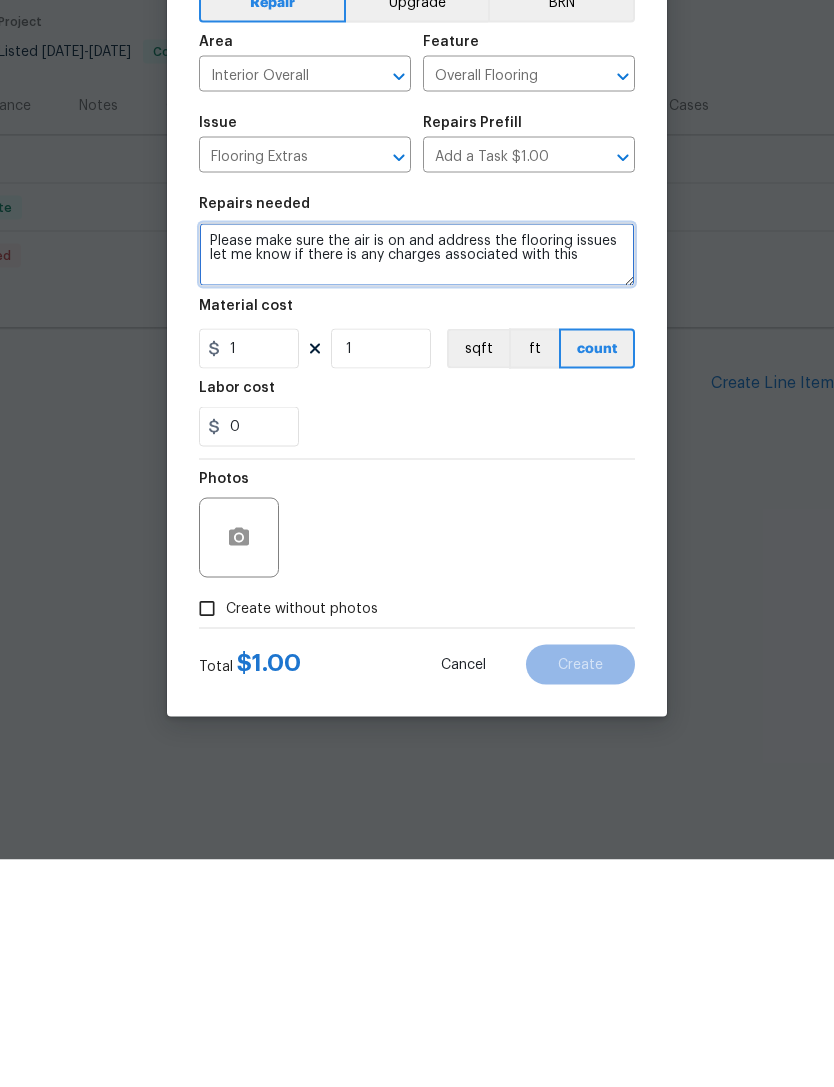 type on "Please make sure the air is on and address the flooring issues let me know if there is any charges associated with this" 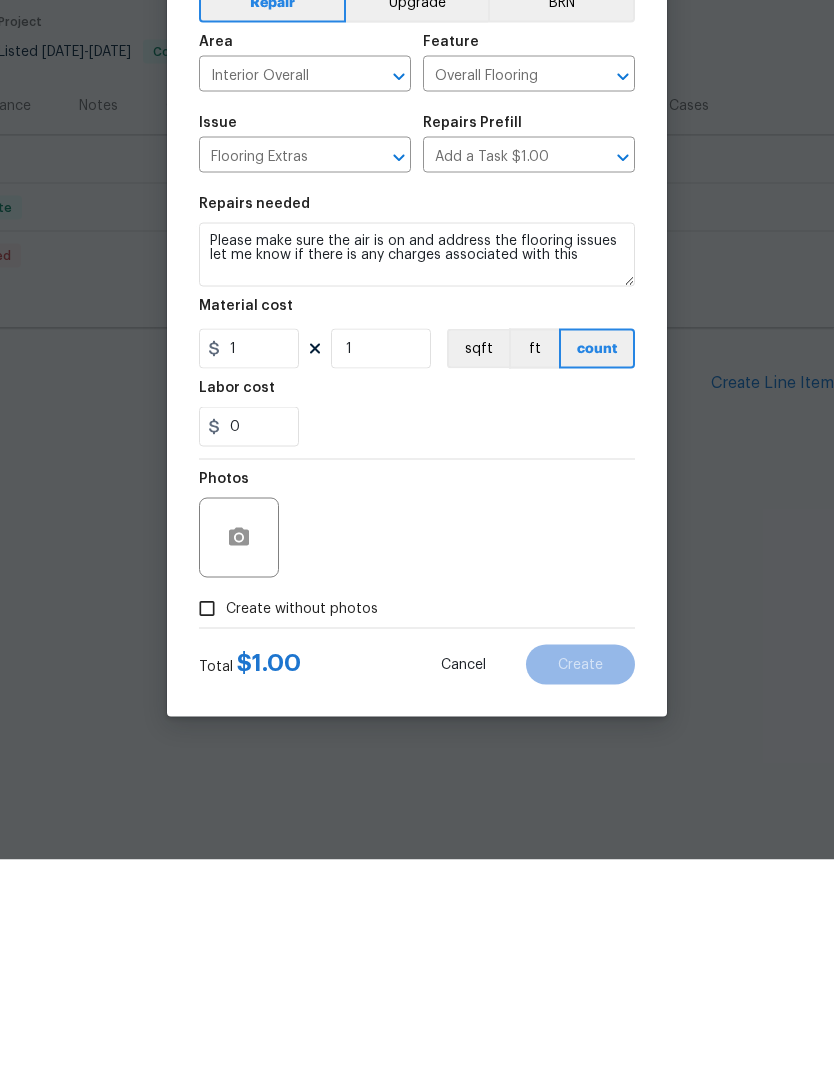 click on "Create without photos" at bounding box center [207, 836] 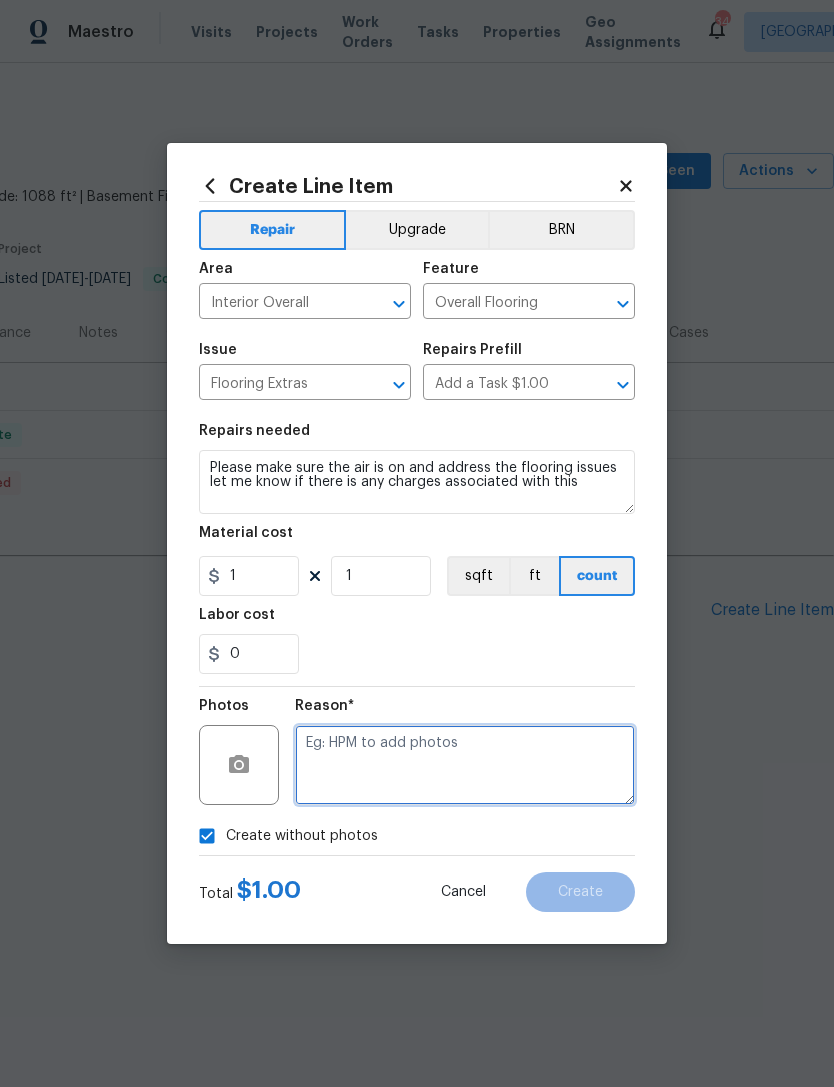 click at bounding box center [465, 765] 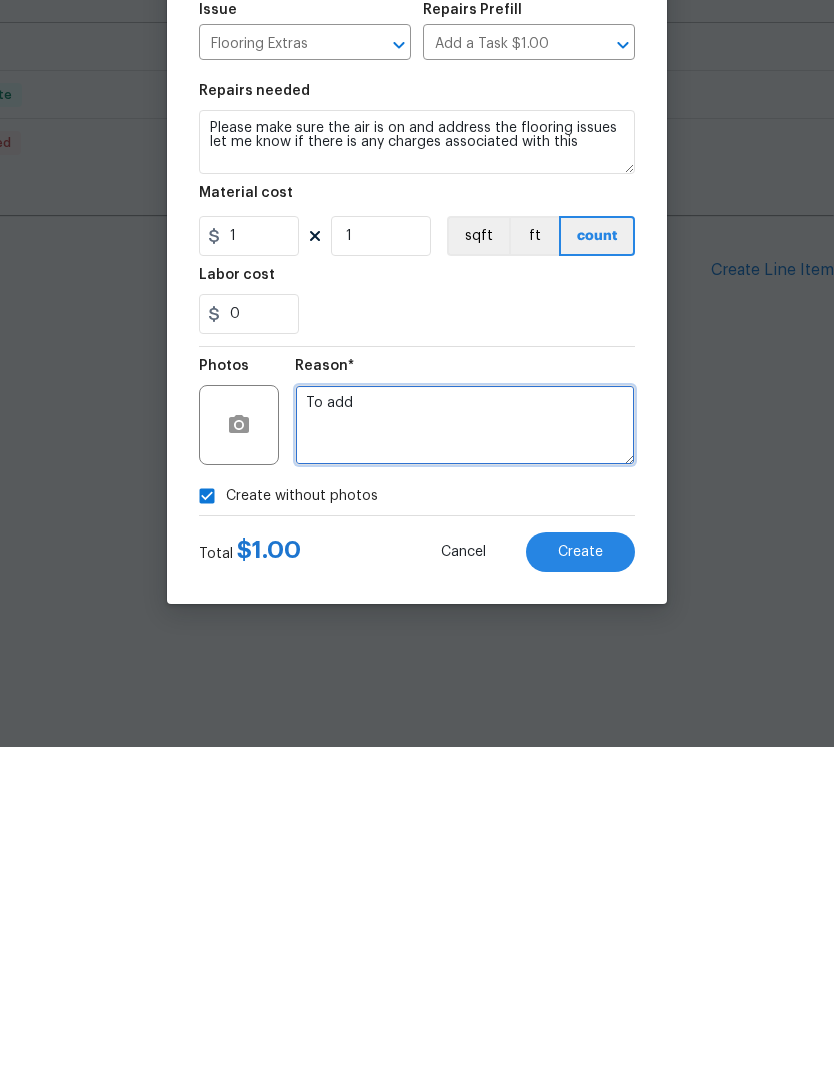 type on "To add" 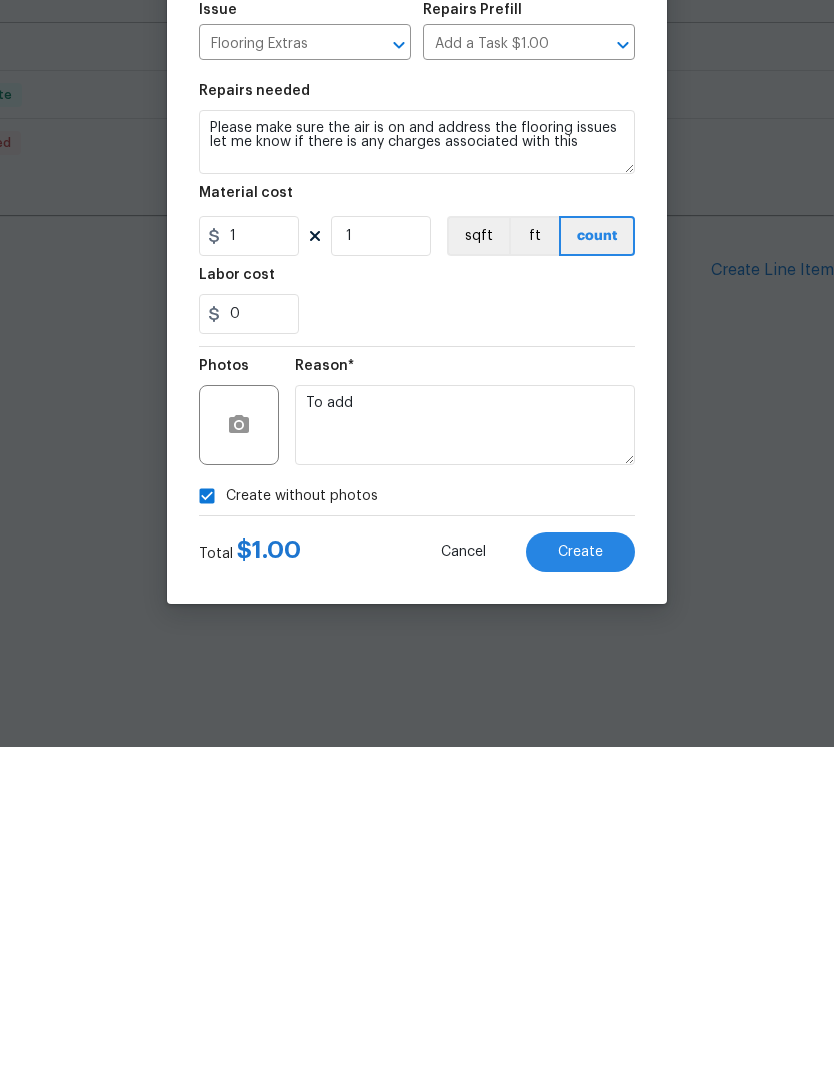 click on "Create" at bounding box center [580, 892] 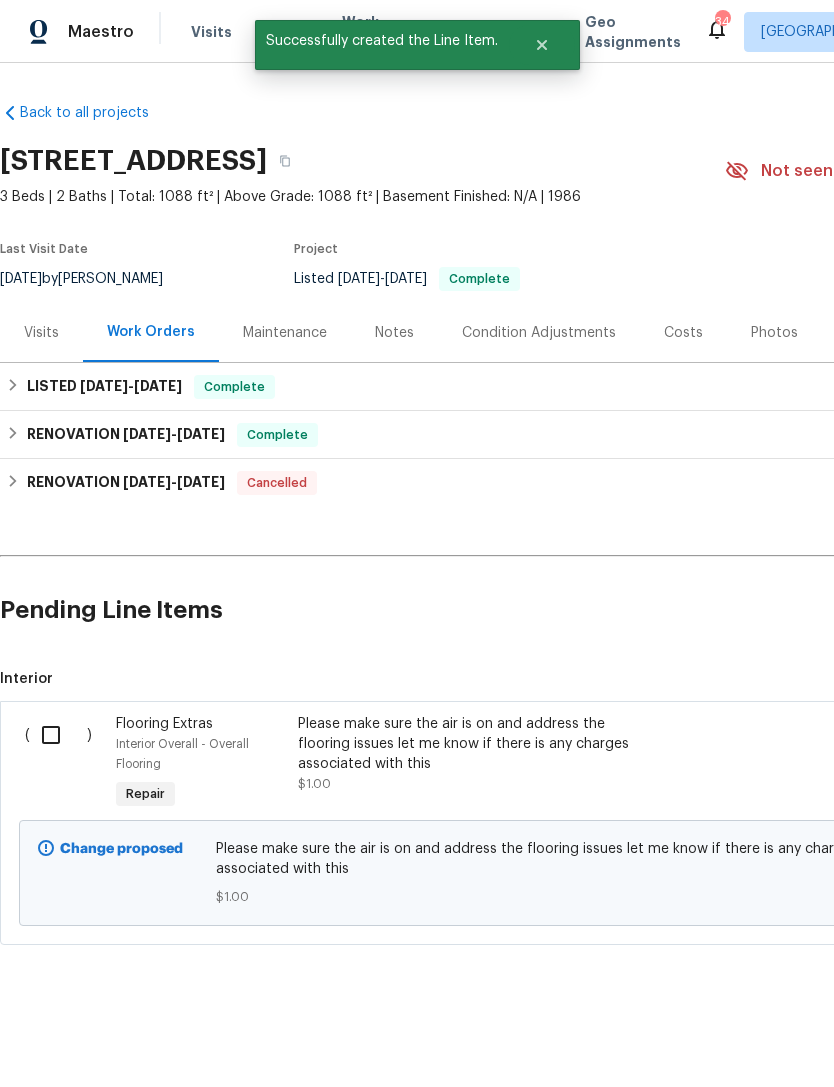 scroll, scrollTop: 0, scrollLeft: 0, axis: both 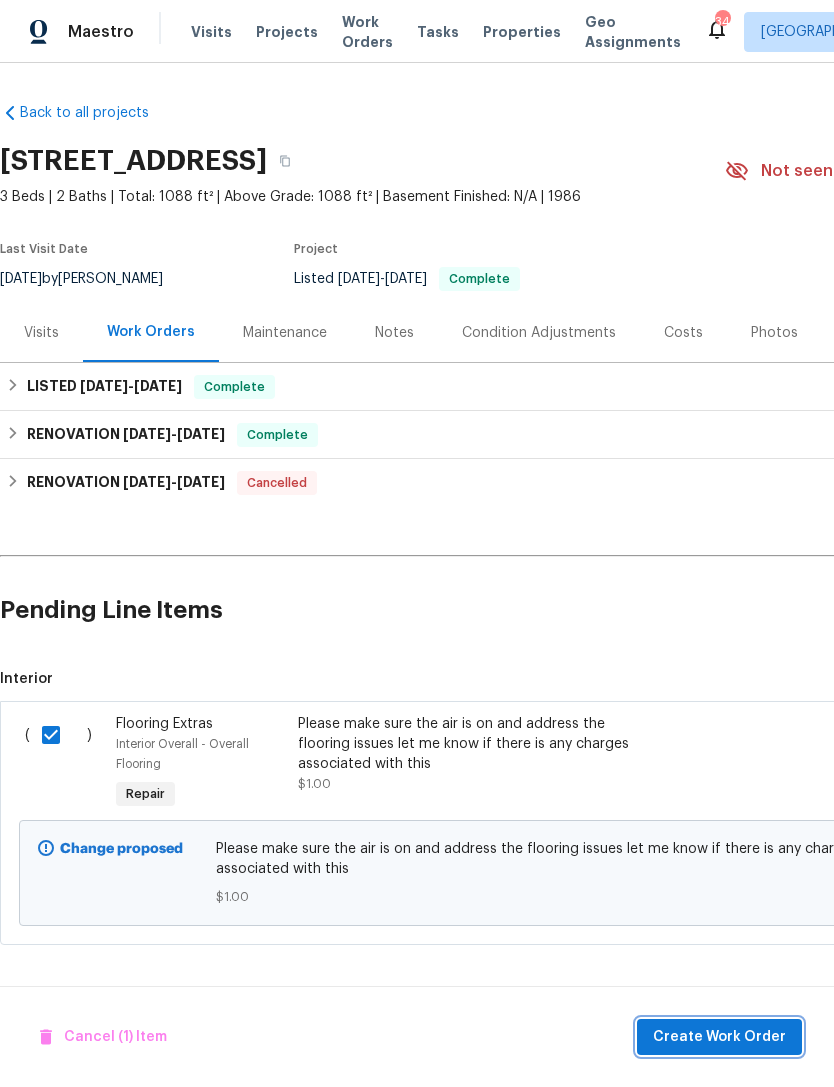click on "Create Work Order" at bounding box center [719, 1037] 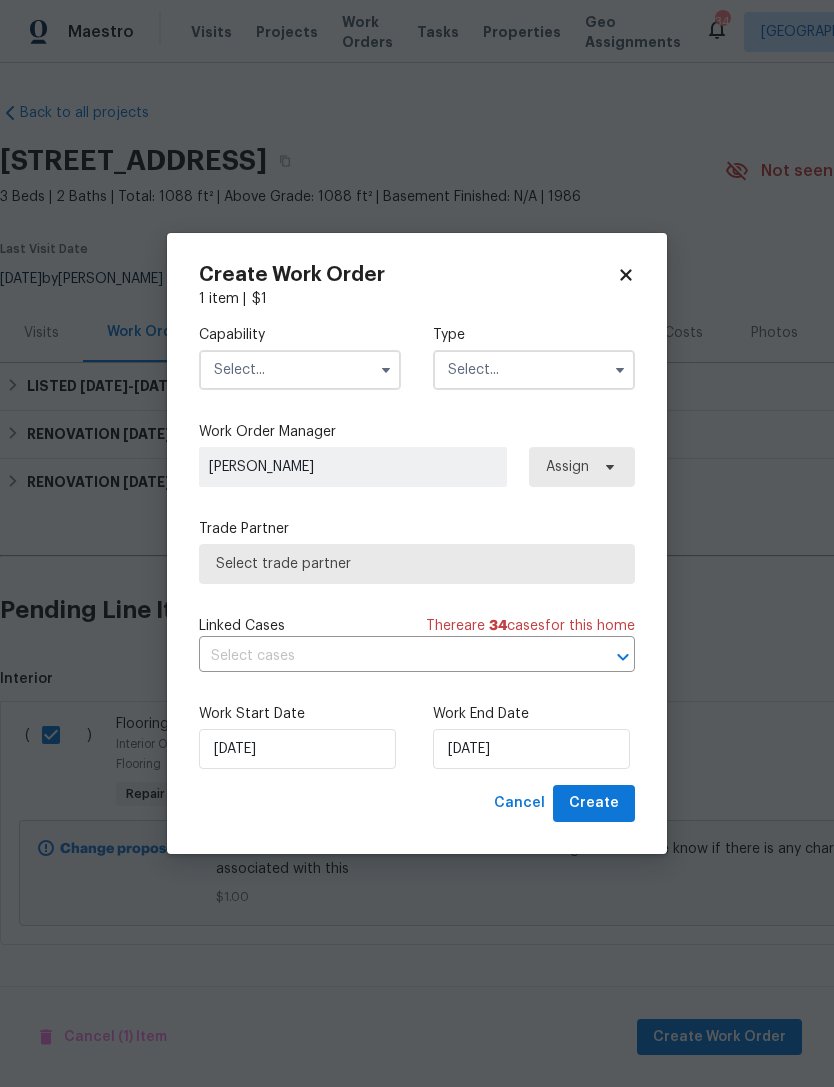 click 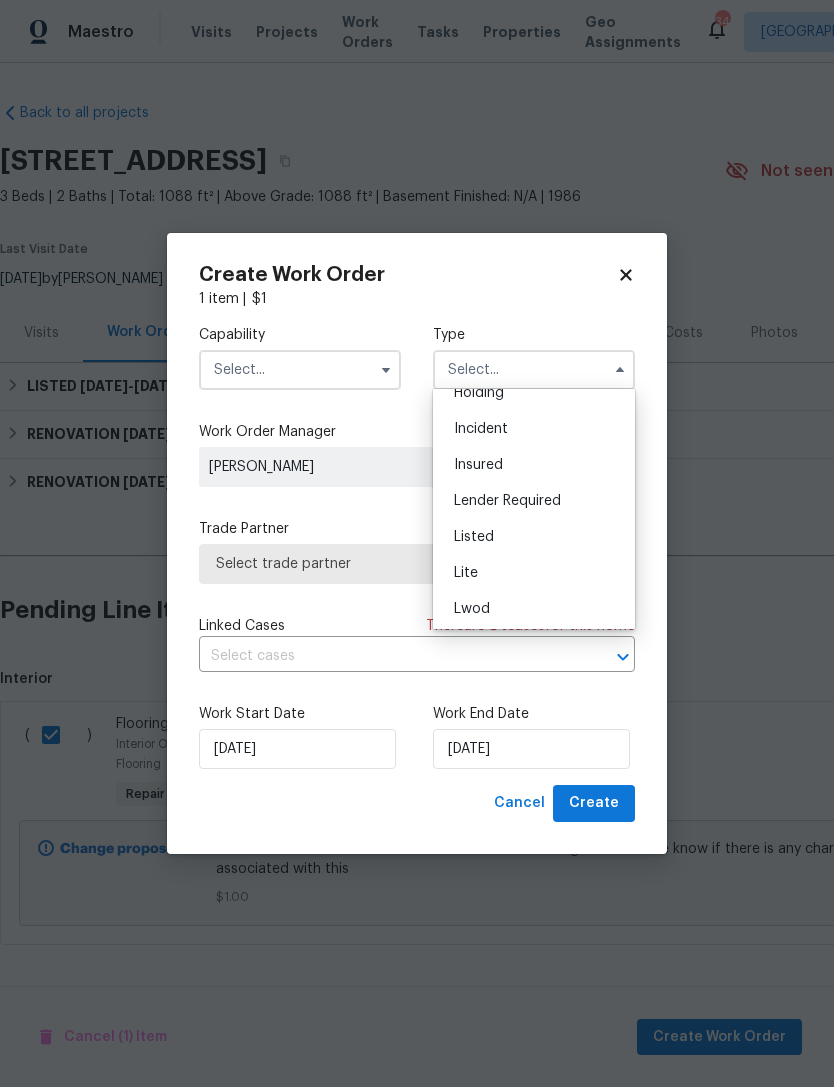 scroll, scrollTop: 90, scrollLeft: 0, axis: vertical 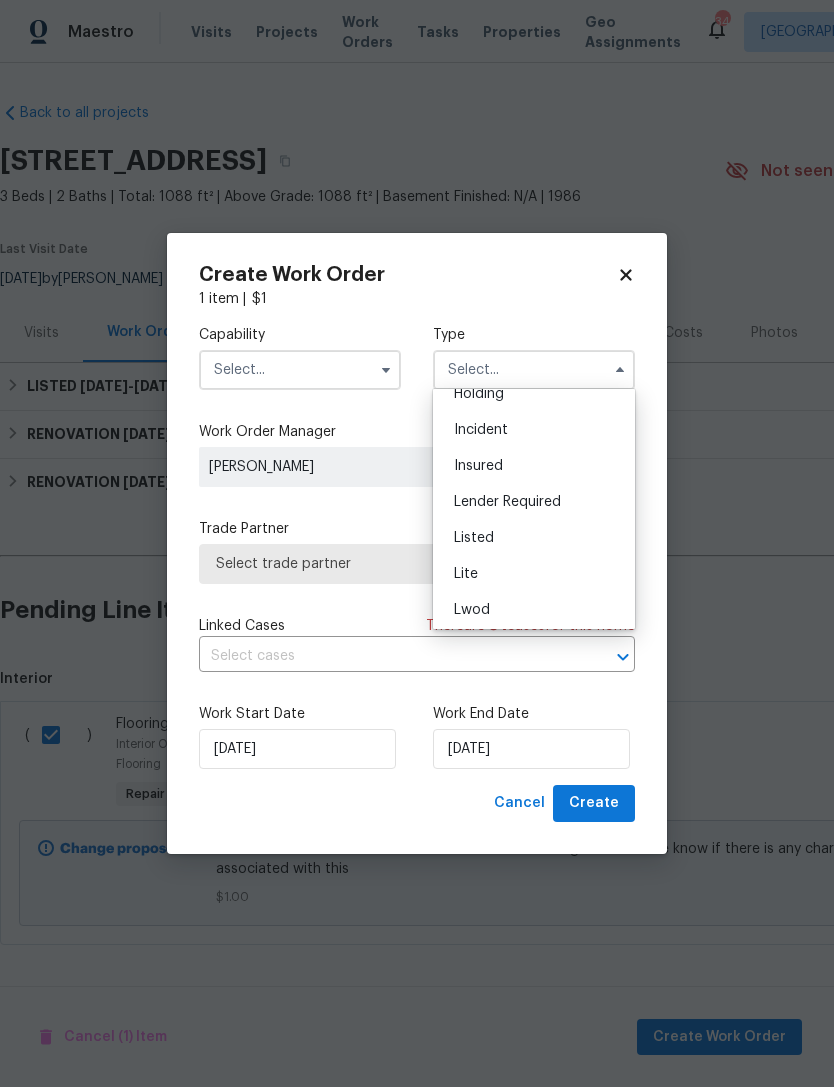 click on "Listed" at bounding box center (474, 538) 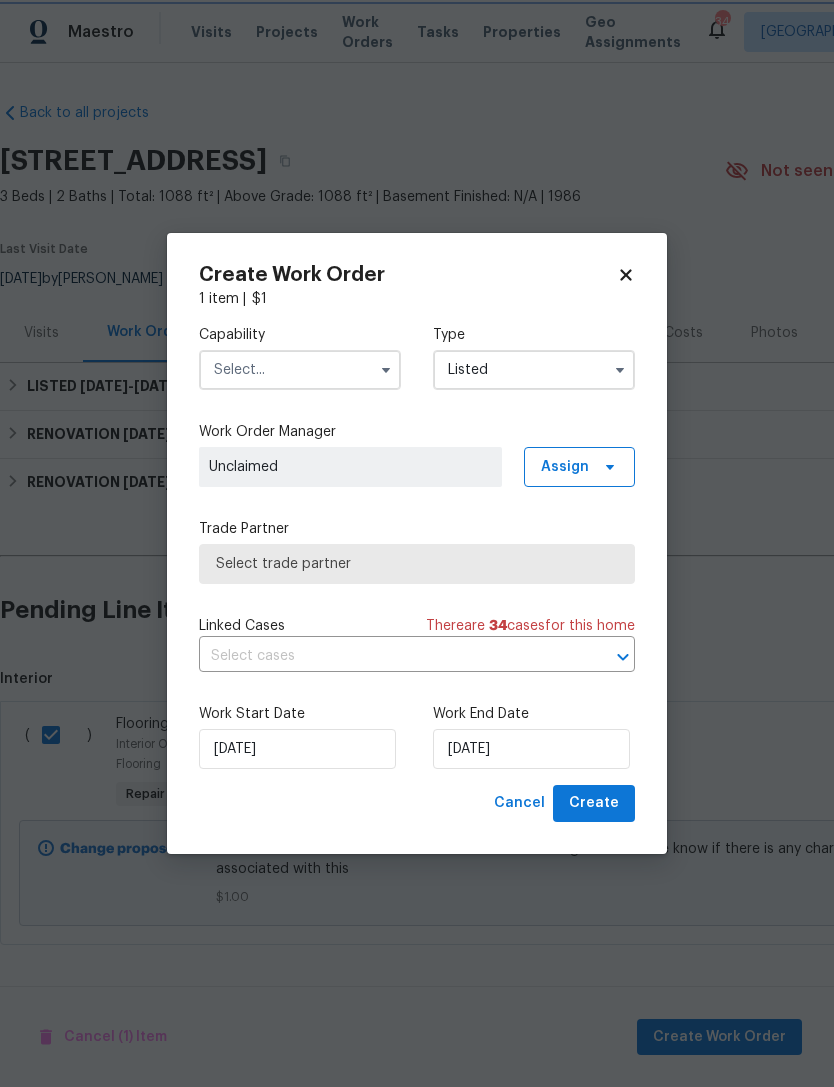 scroll, scrollTop: 0, scrollLeft: 0, axis: both 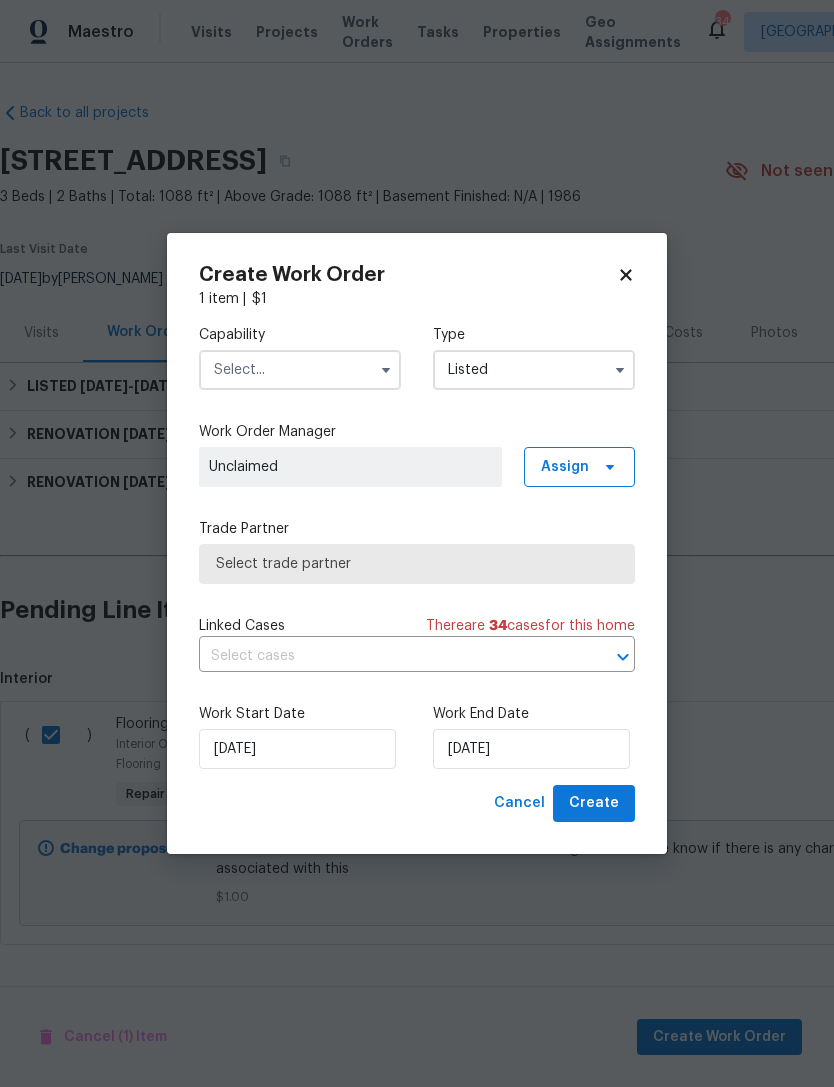 click at bounding box center (300, 370) 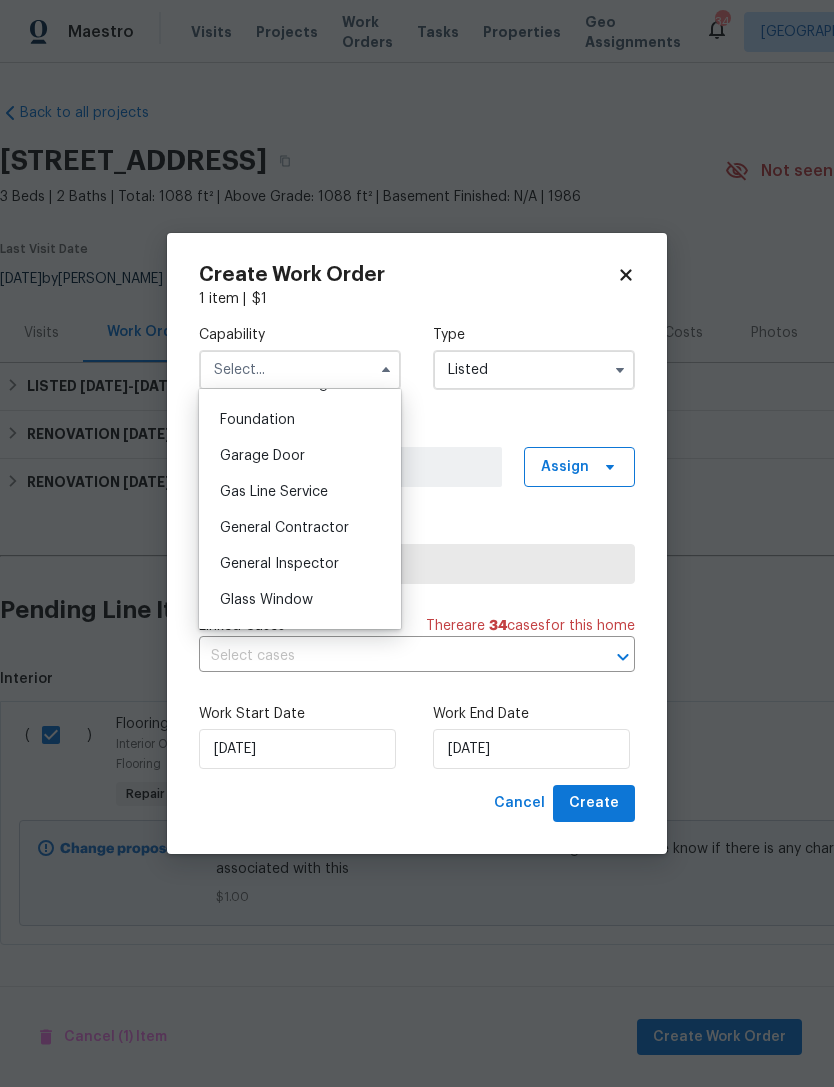 scroll, scrollTop: 861, scrollLeft: 0, axis: vertical 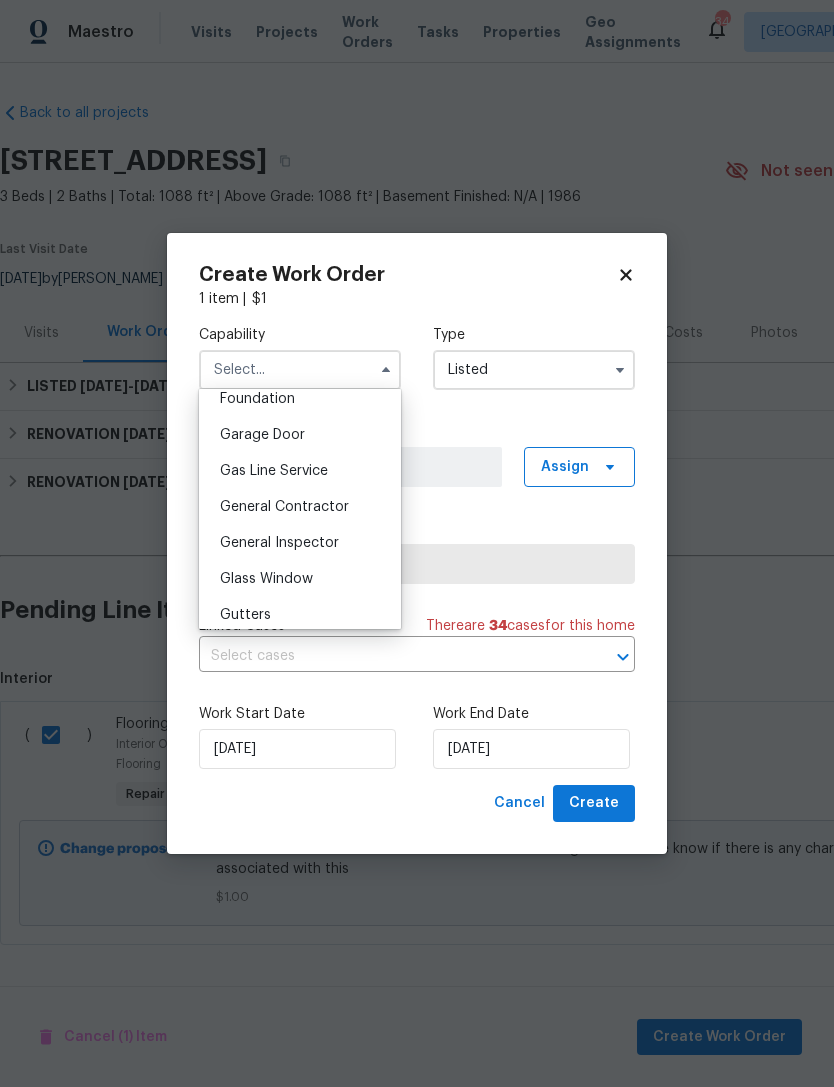 click on "General Contractor" at bounding box center (300, 507) 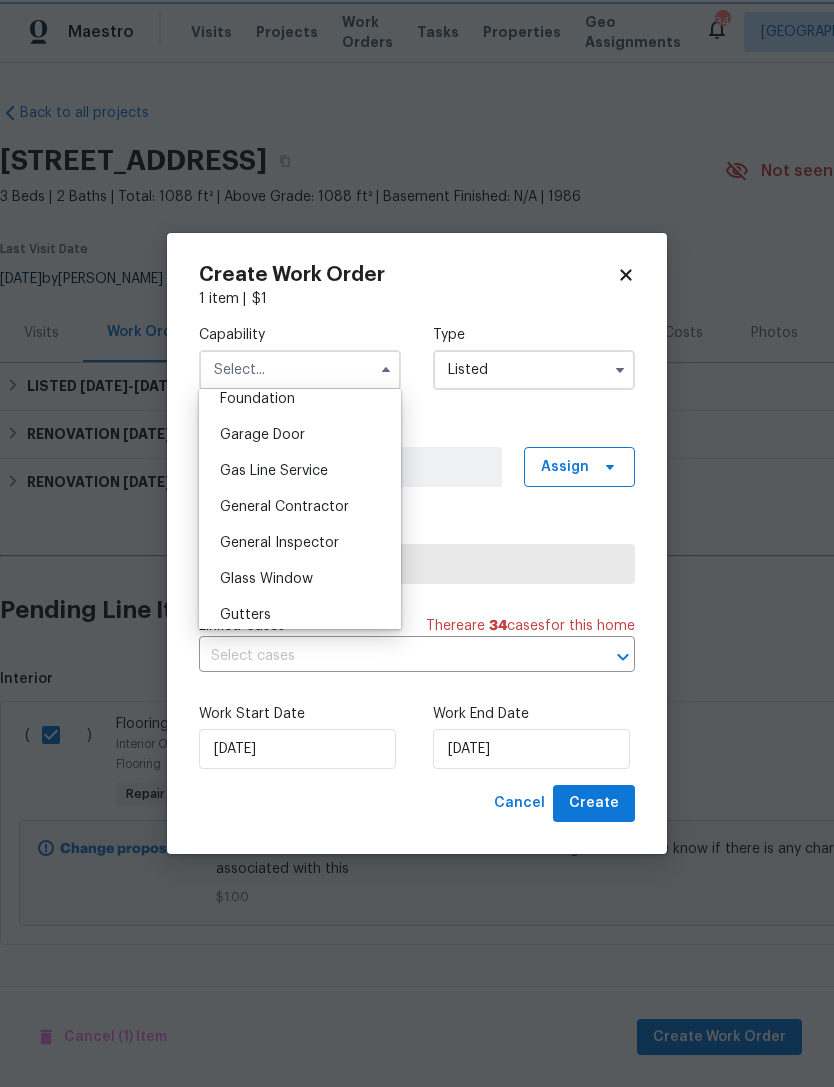 type on "General Contractor" 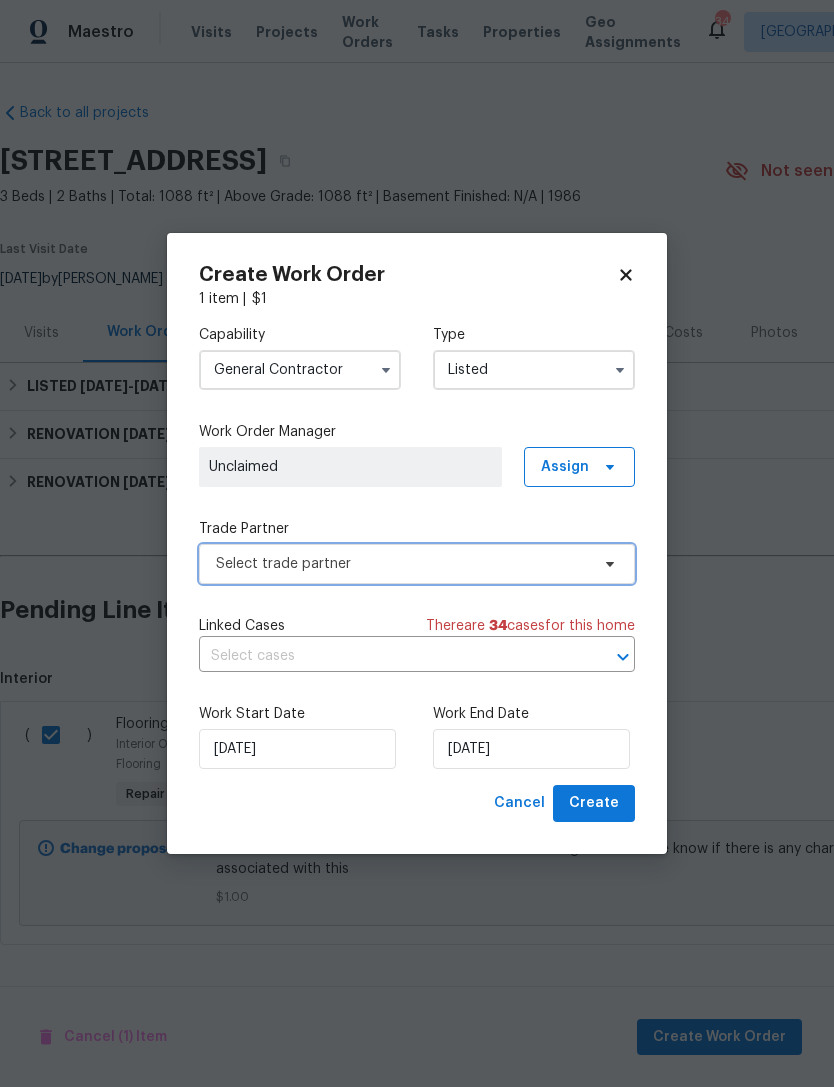 click on "Select trade partner" at bounding box center [417, 564] 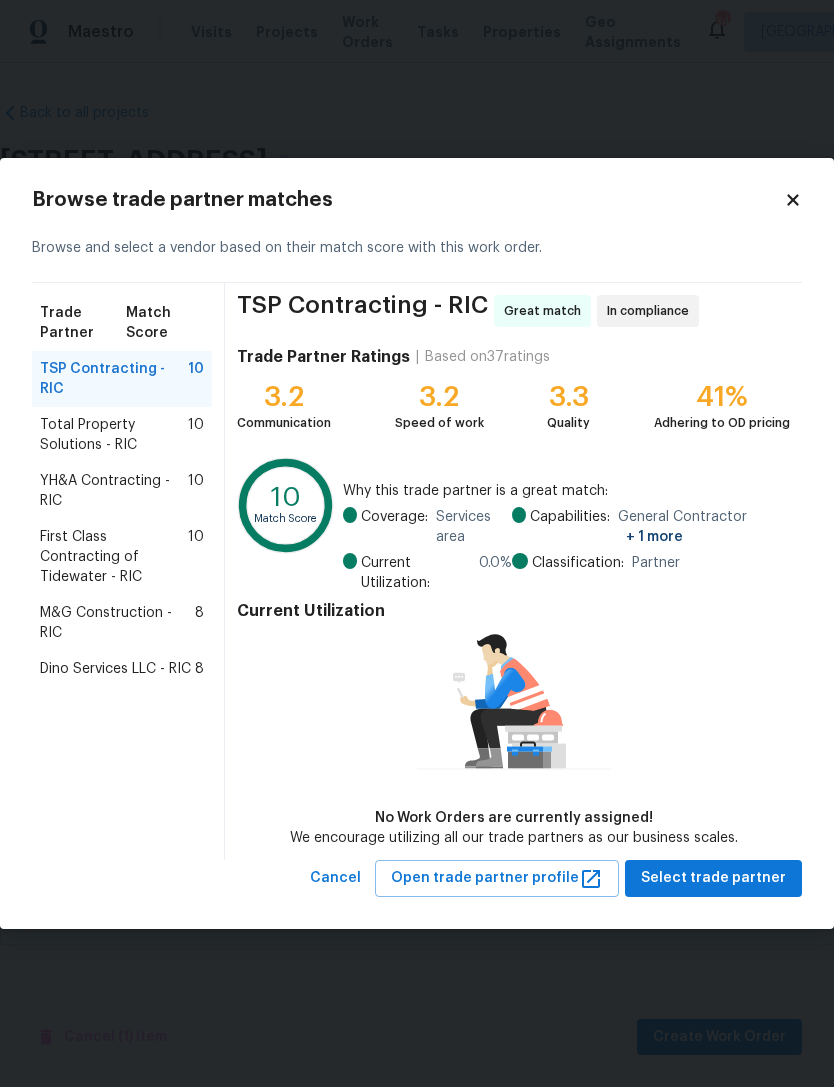click on "Dino Services LLC - RIC" at bounding box center [115, 669] 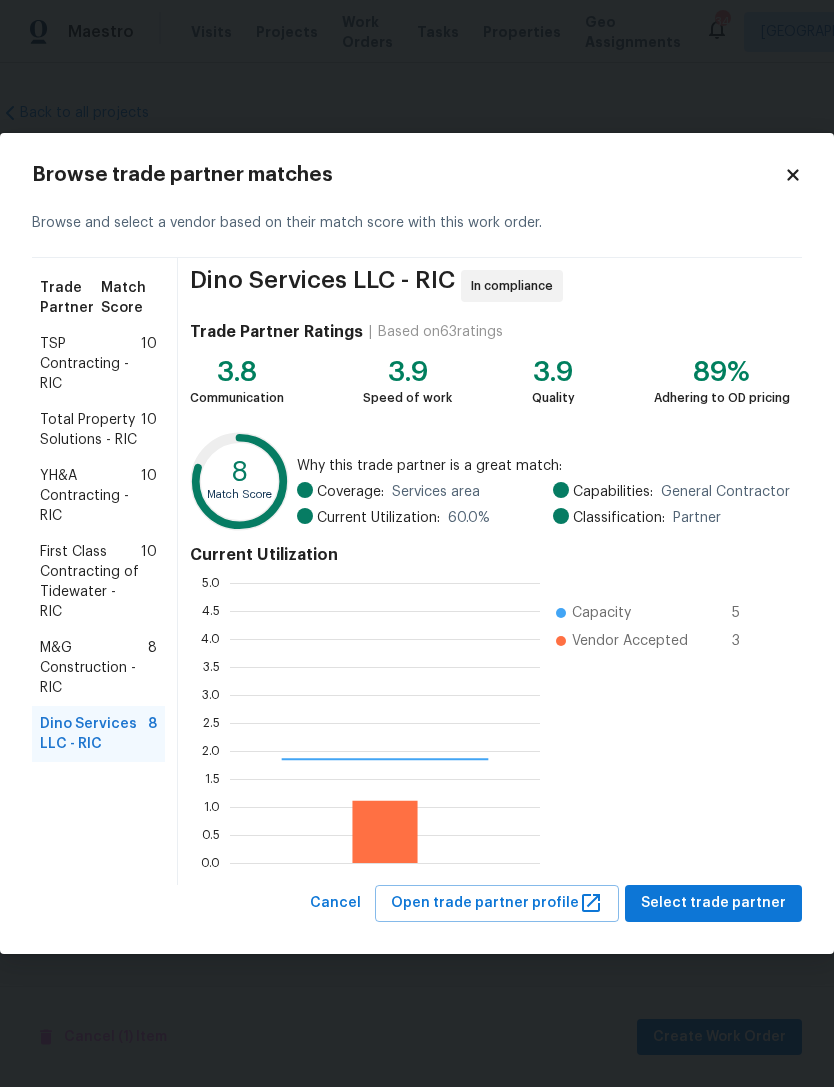 scroll, scrollTop: 2, scrollLeft: 2, axis: both 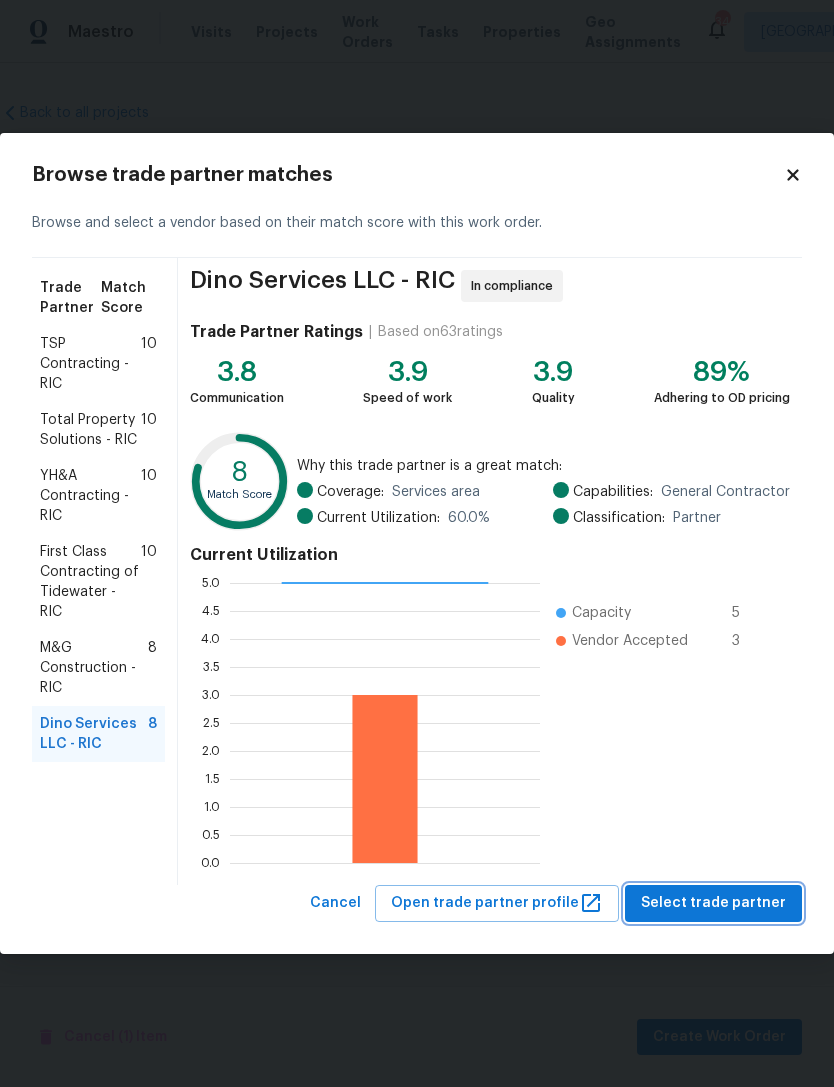 click on "Select trade partner" at bounding box center [713, 903] 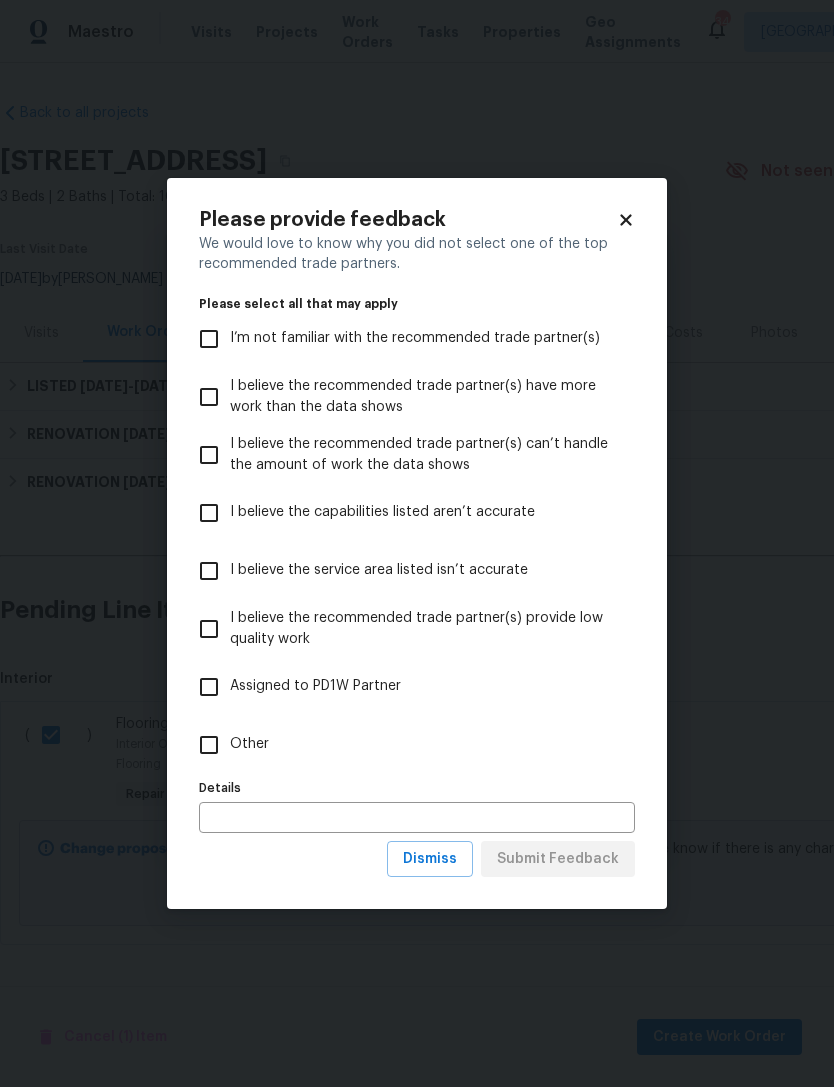 click on "Other" at bounding box center (209, 745) 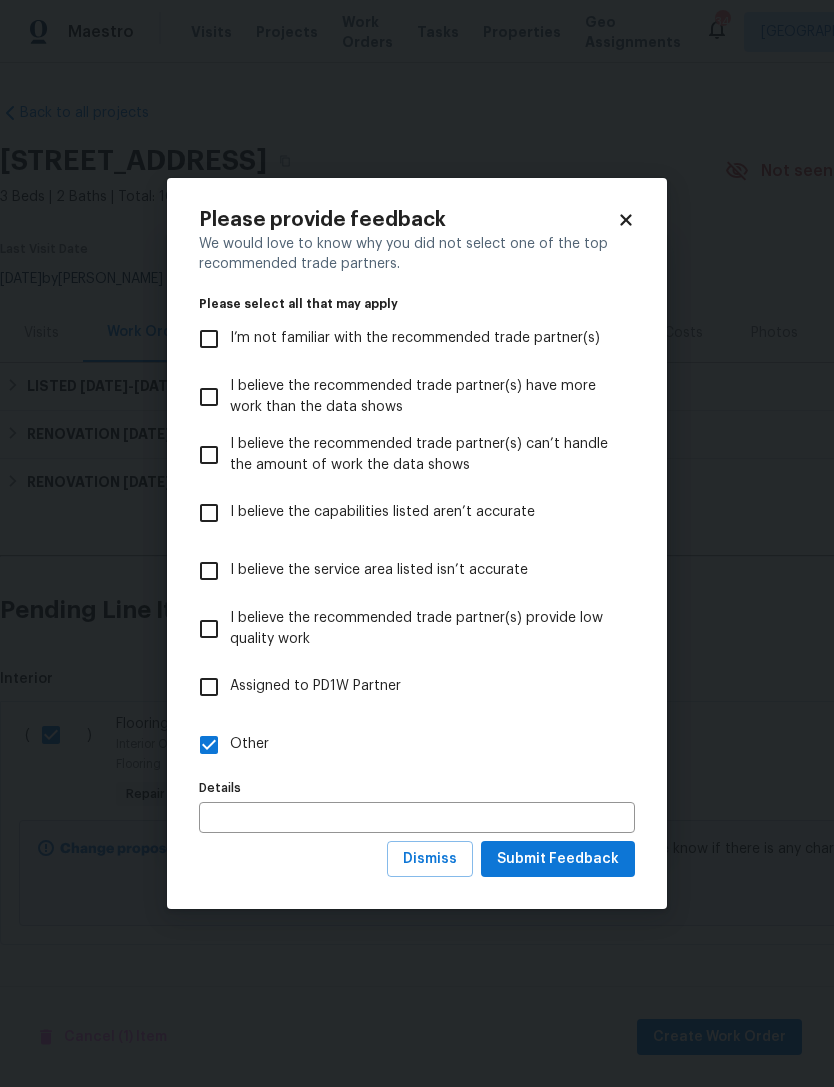 click at bounding box center (417, 817) 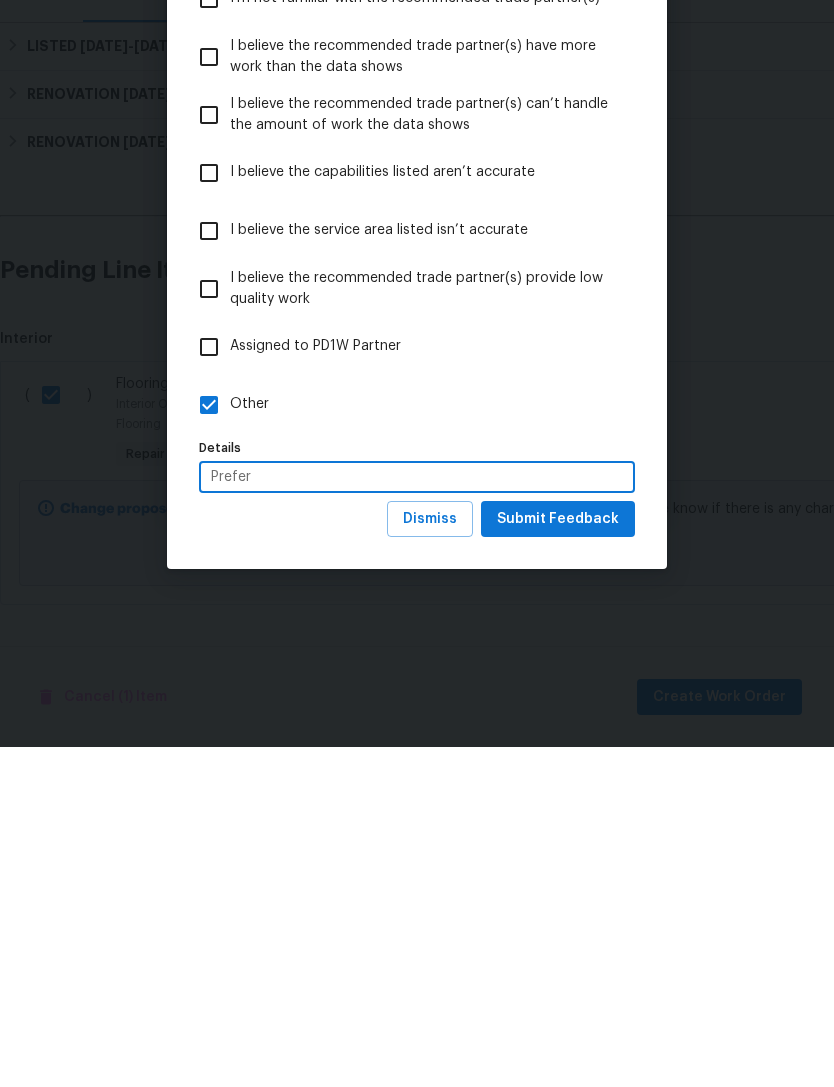 type on "Prefer" 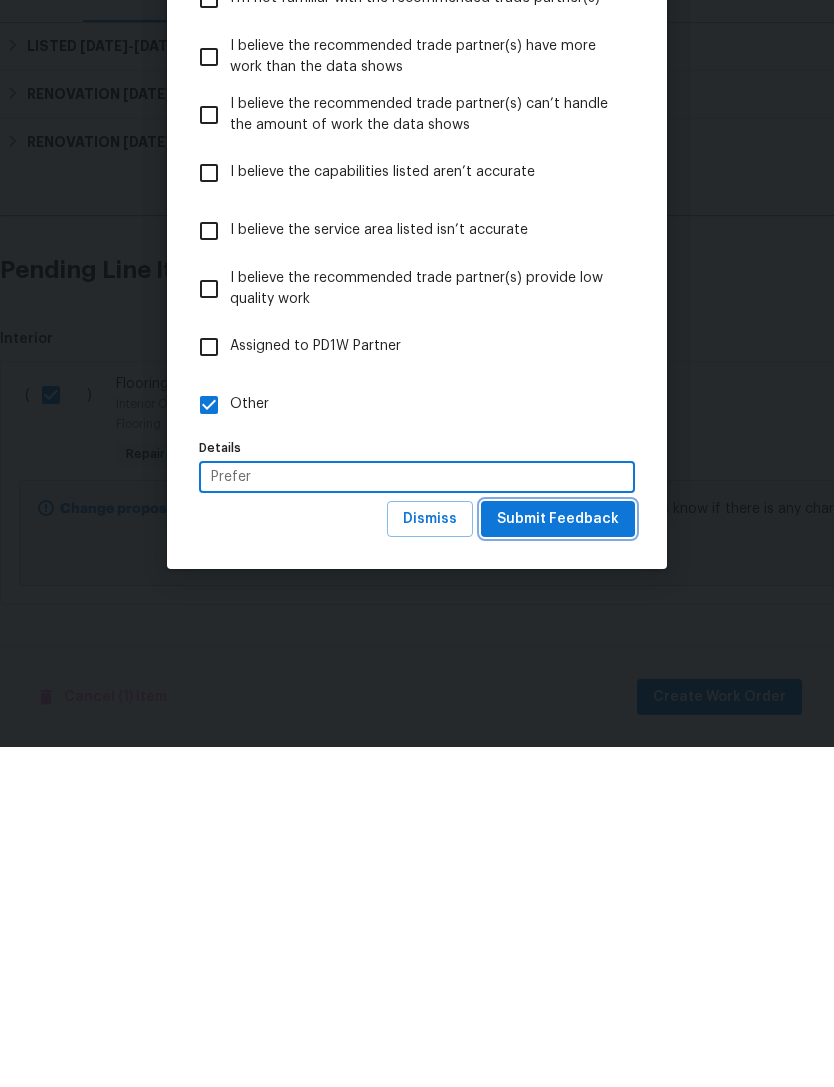 click on "Submit Feedback" at bounding box center (558, 859) 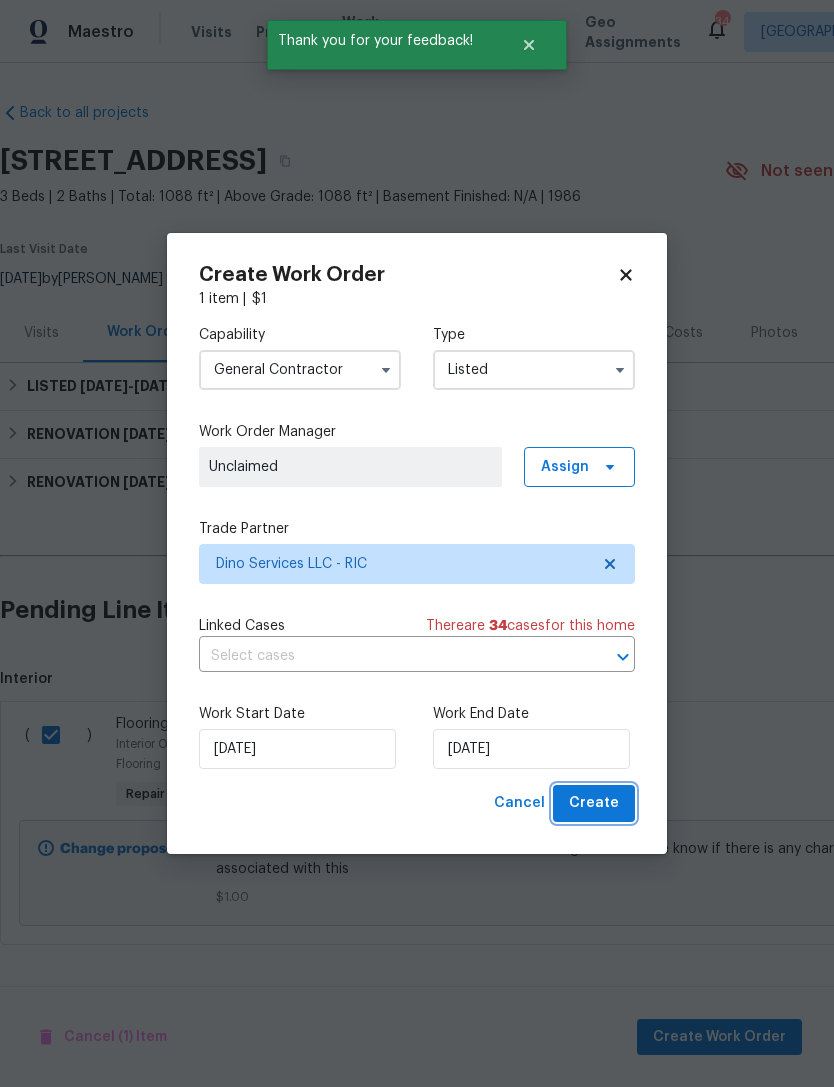 click on "Create" at bounding box center [594, 803] 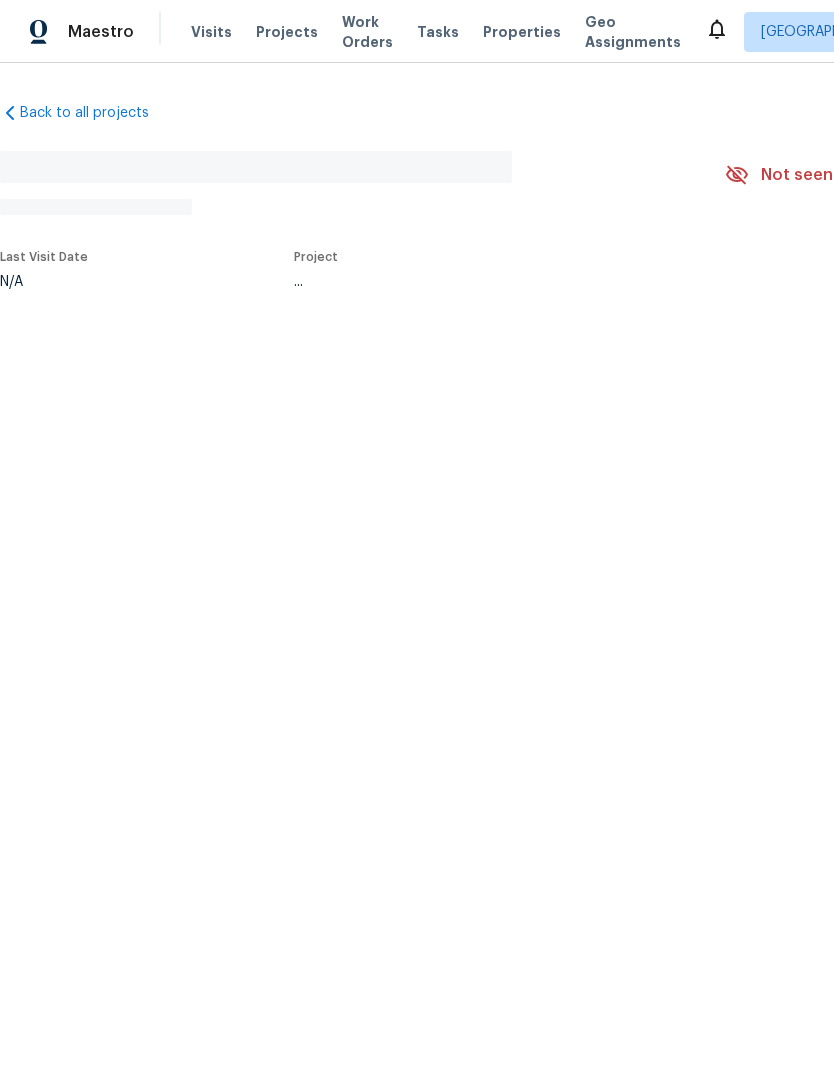 scroll, scrollTop: 0, scrollLeft: 0, axis: both 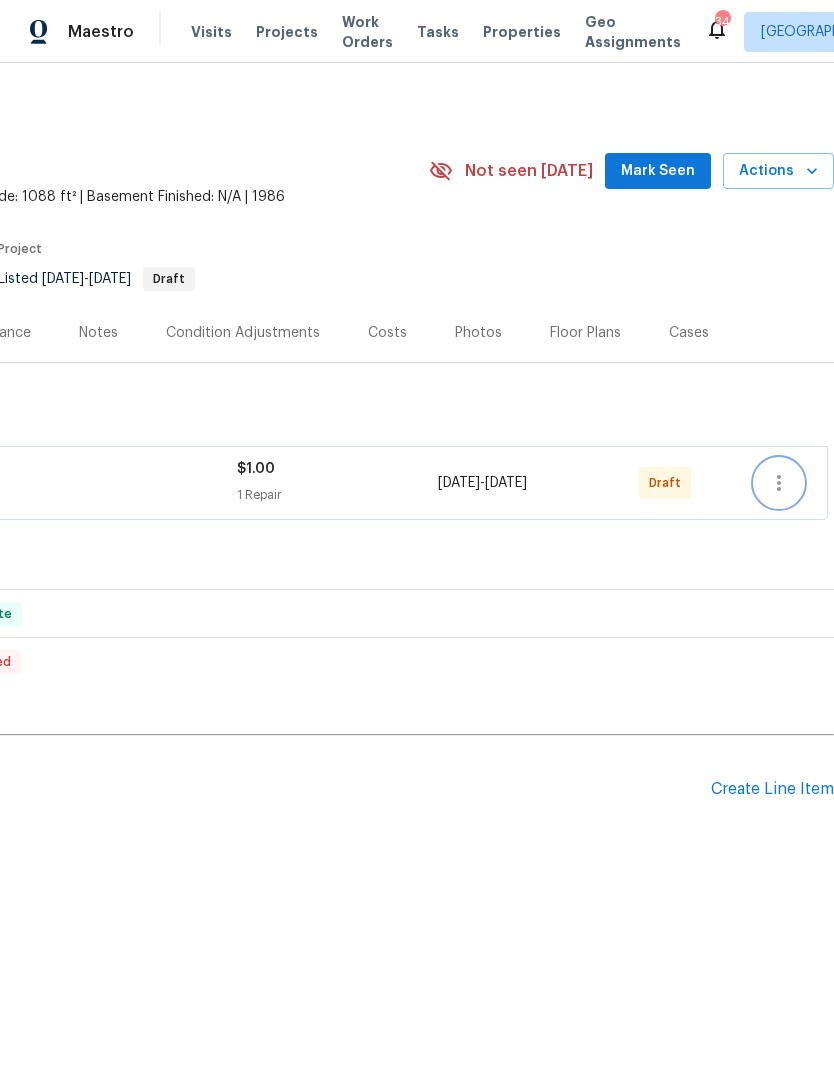 click at bounding box center (779, 483) 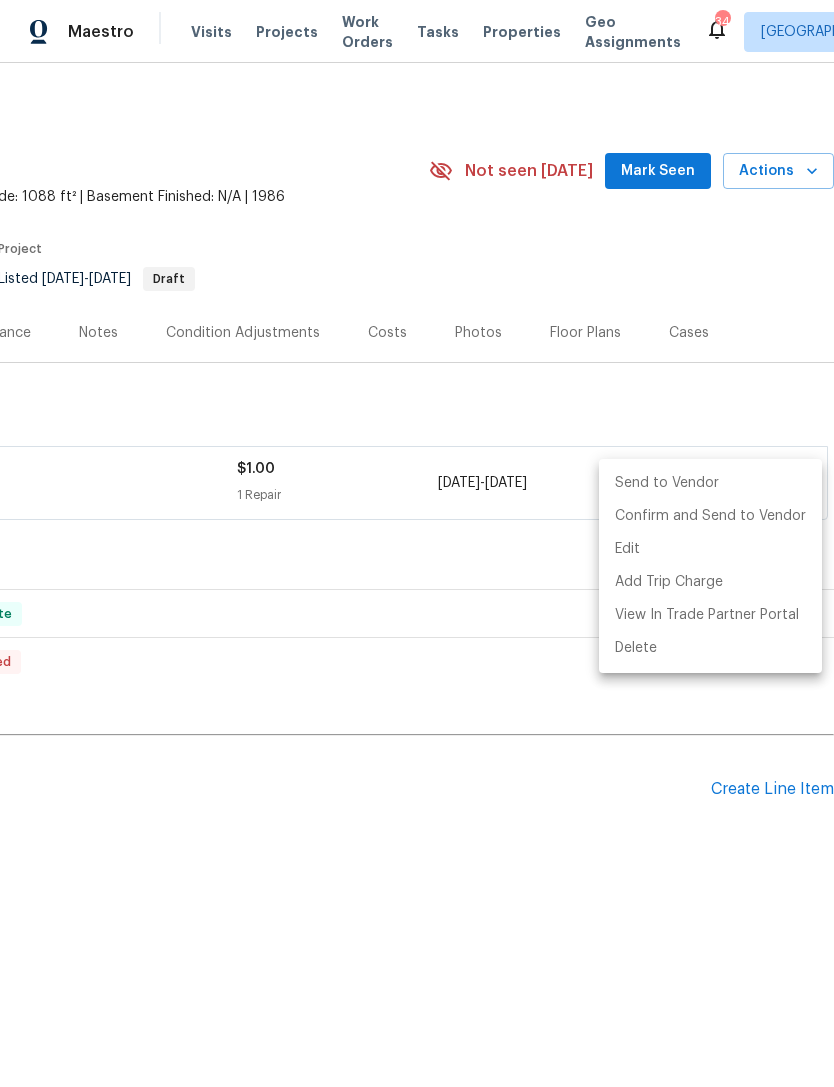 click on "Send to Vendor" at bounding box center [710, 483] 